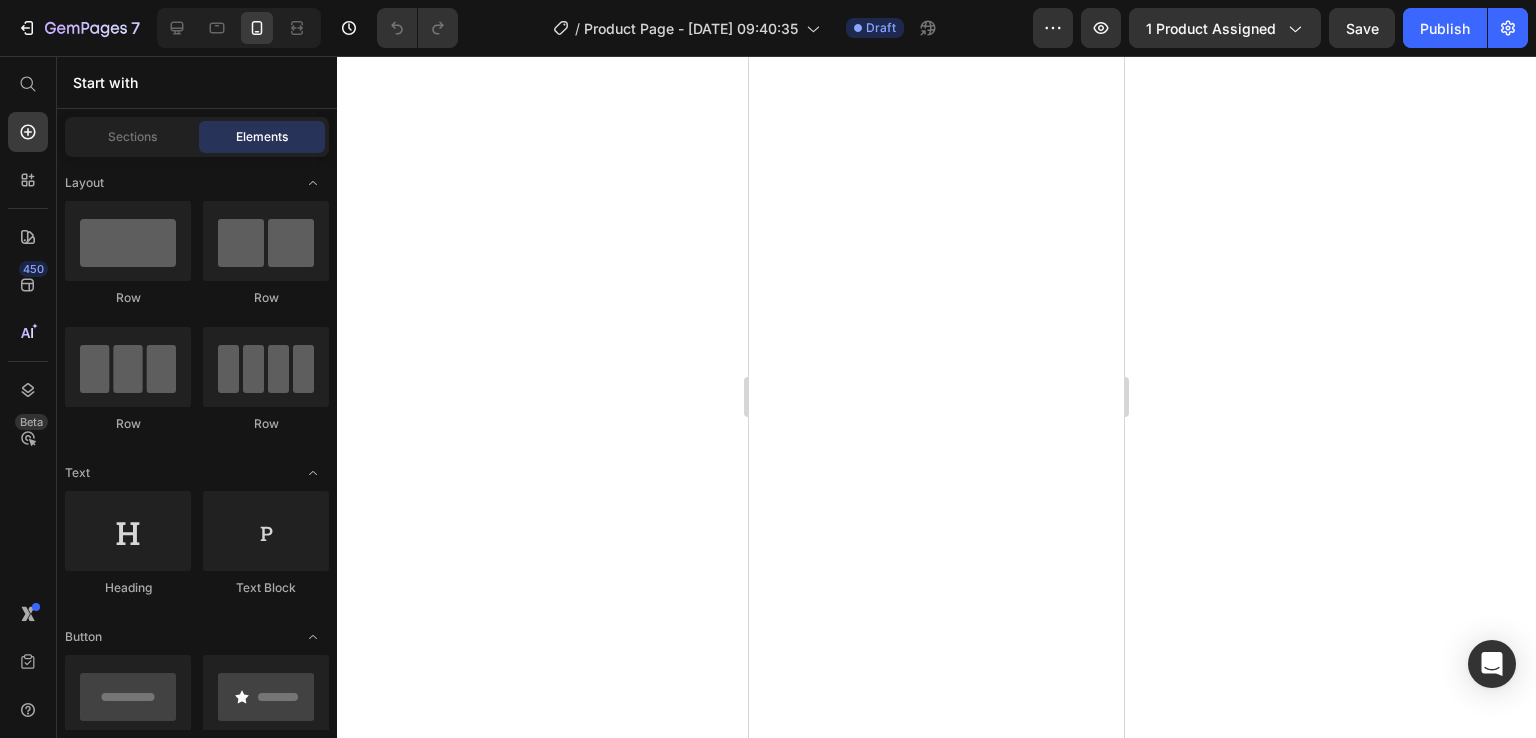 scroll, scrollTop: 0, scrollLeft: 0, axis: both 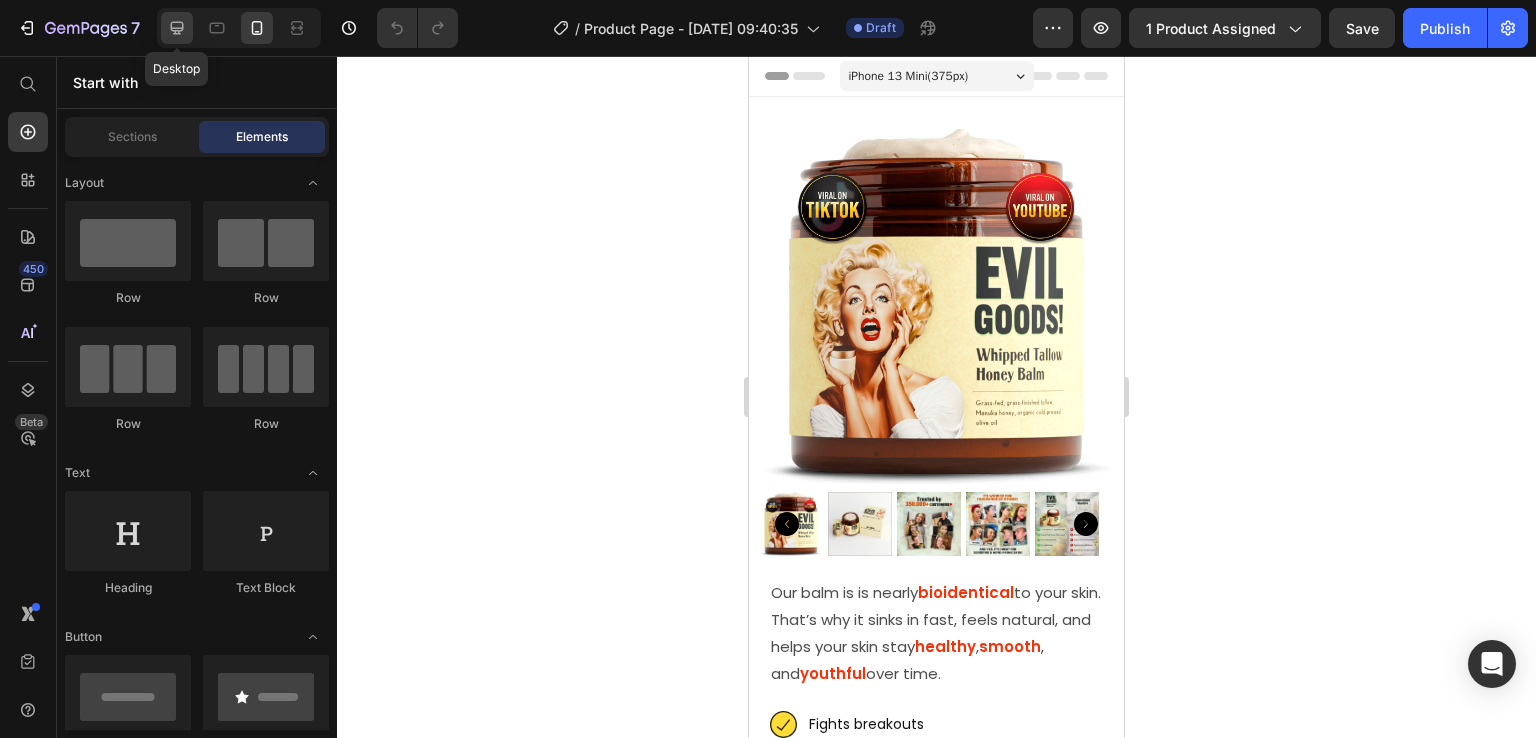 click 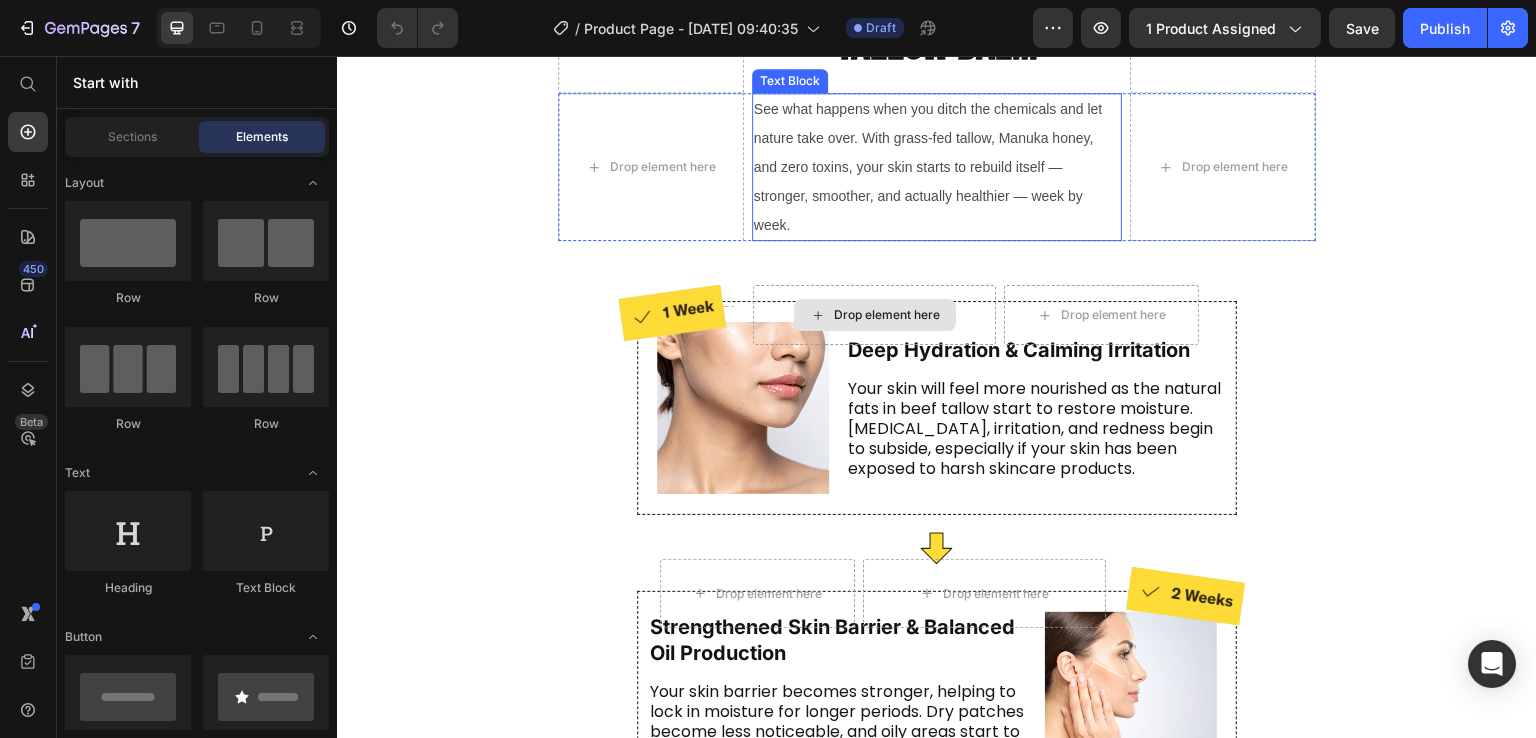 scroll, scrollTop: 4832, scrollLeft: 0, axis: vertical 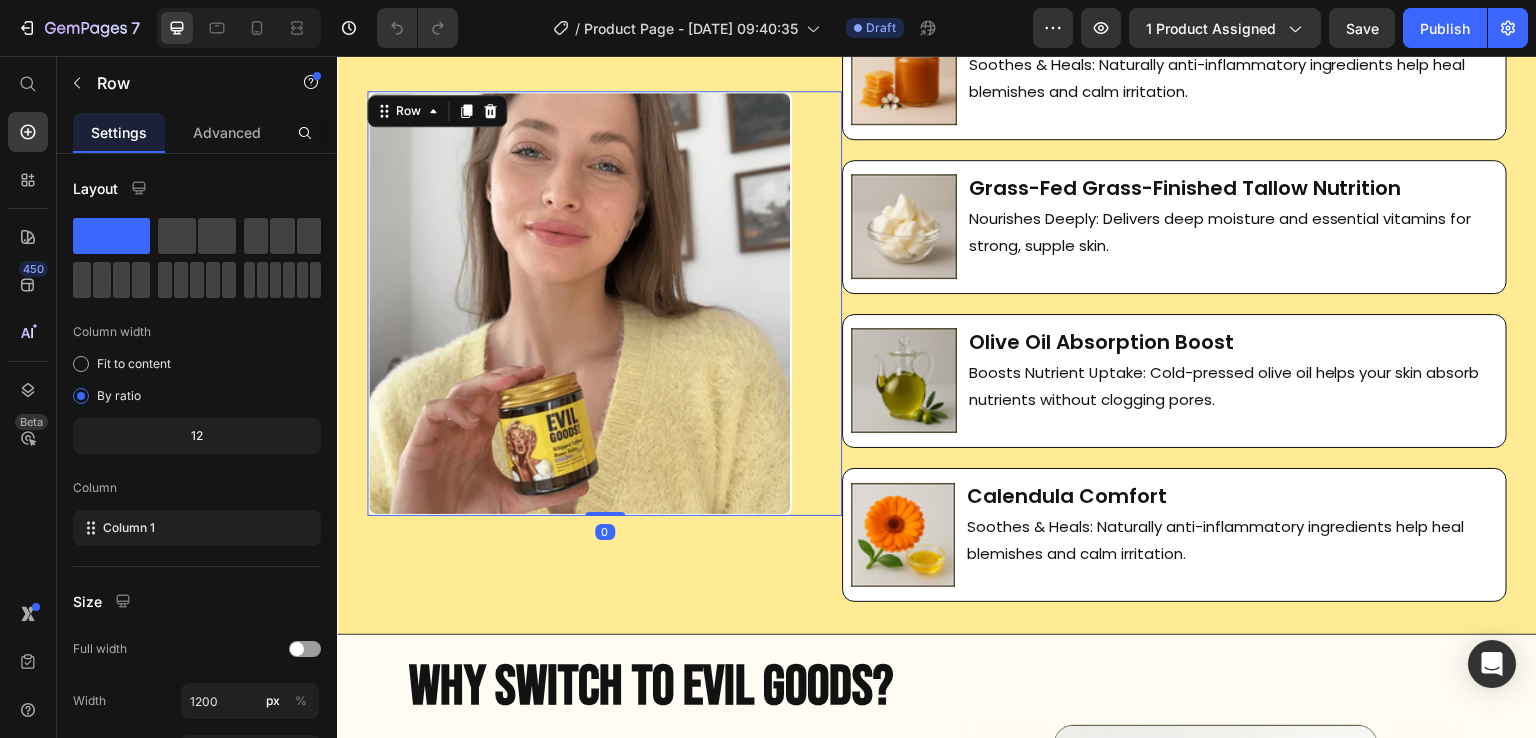 click on "Image Row   0" at bounding box center (604, 303) 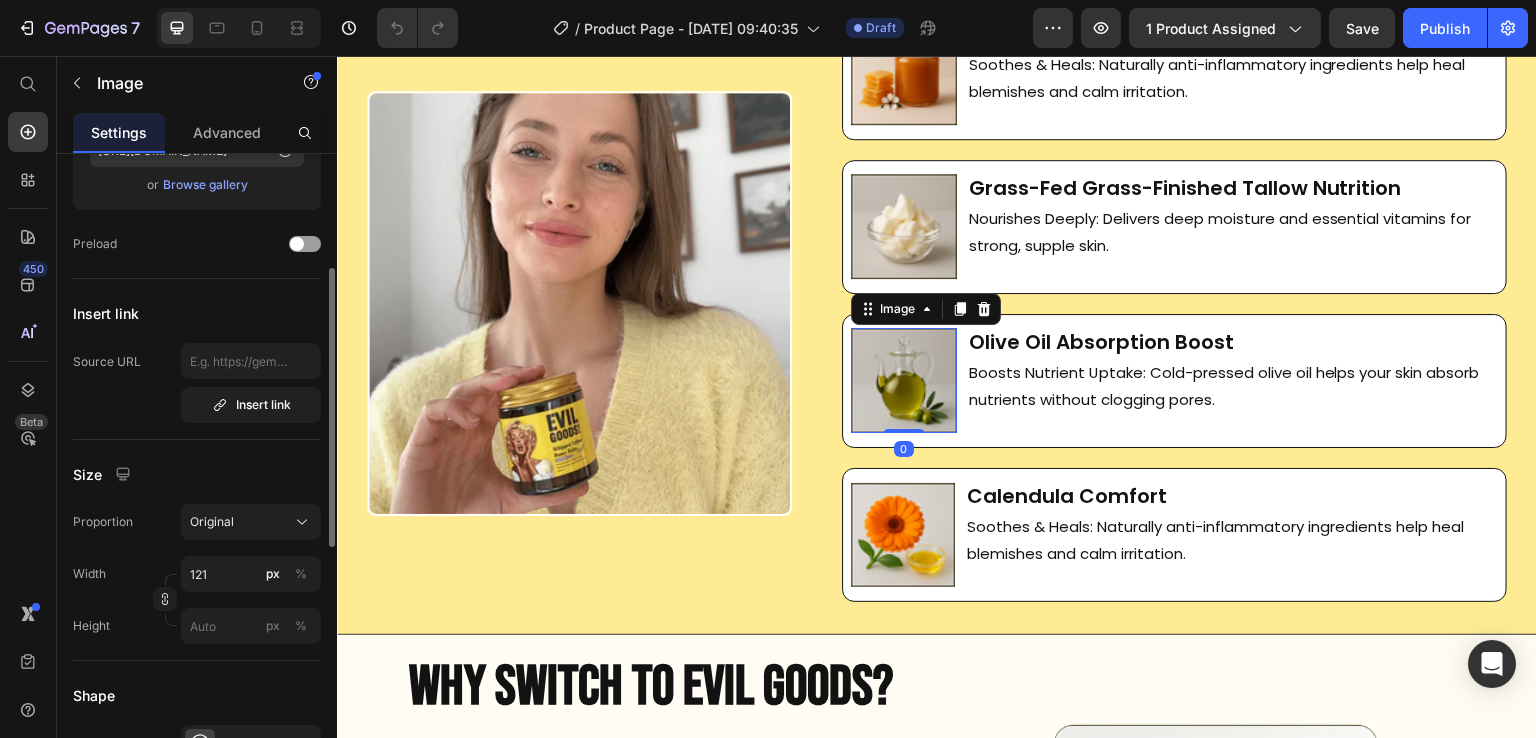 scroll, scrollTop: 274, scrollLeft: 0, axis: vertical 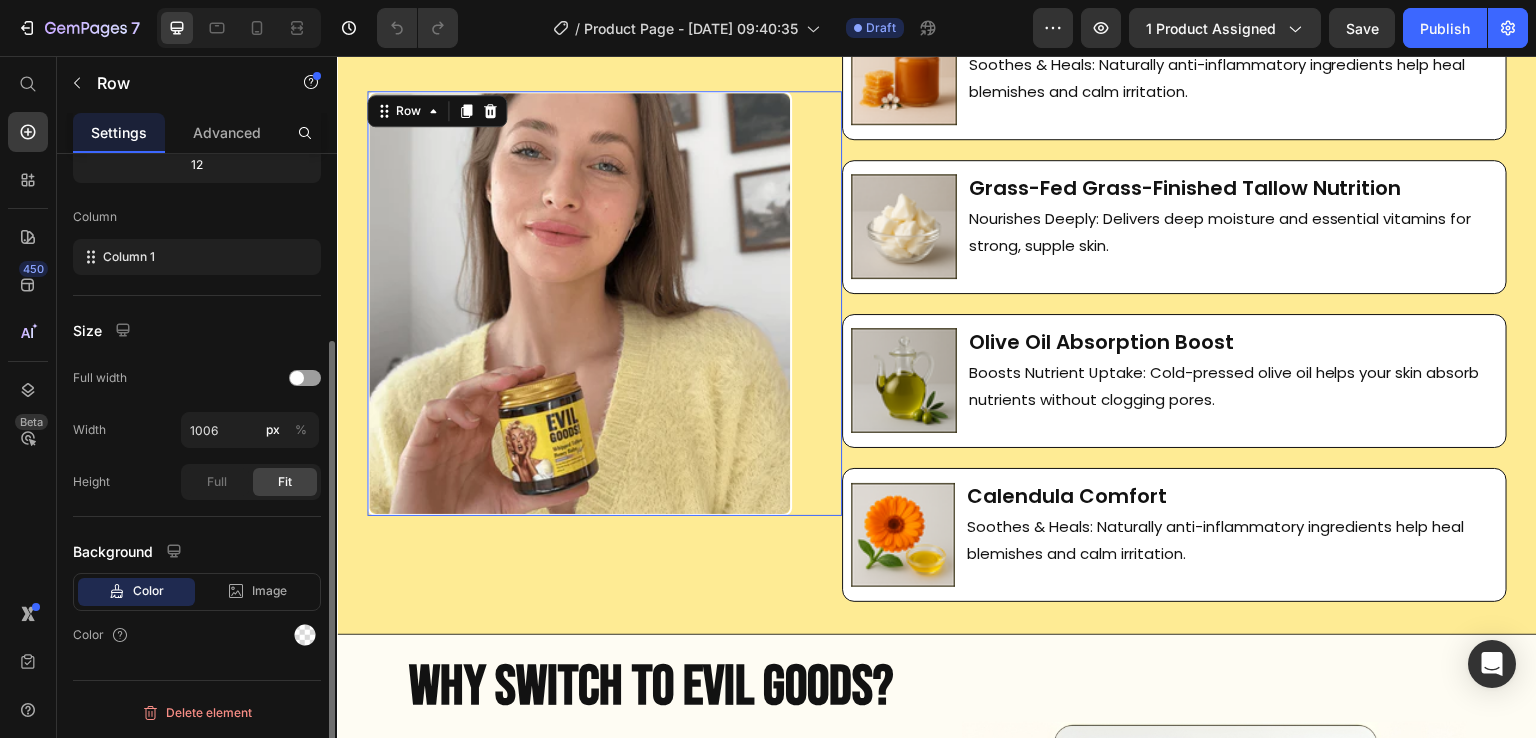 click on "Image Row   0" at bounding box center [604, 303] 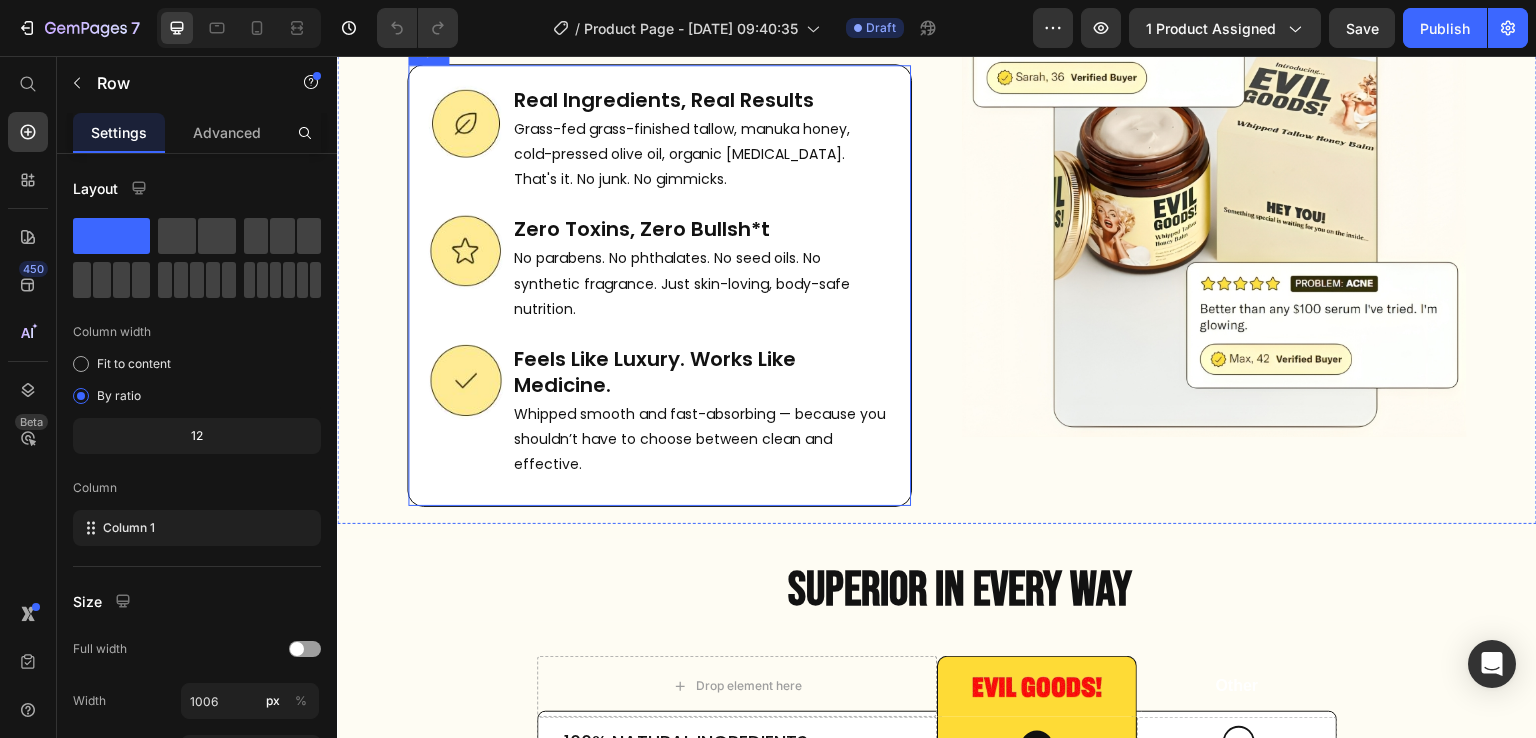 scroll, scrollTop: 8147, scrollLeft: 0, axis: vertical 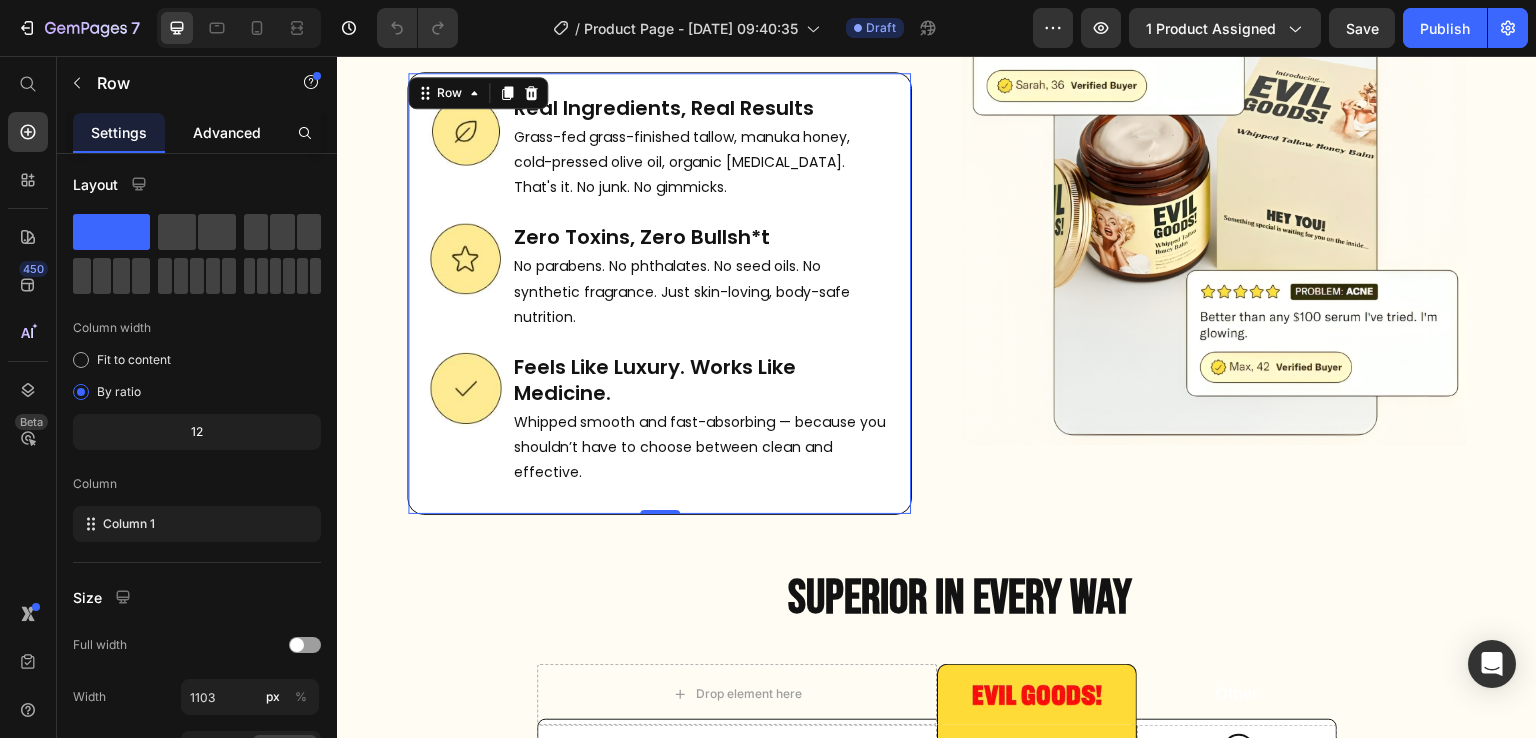 click on "Advanced" 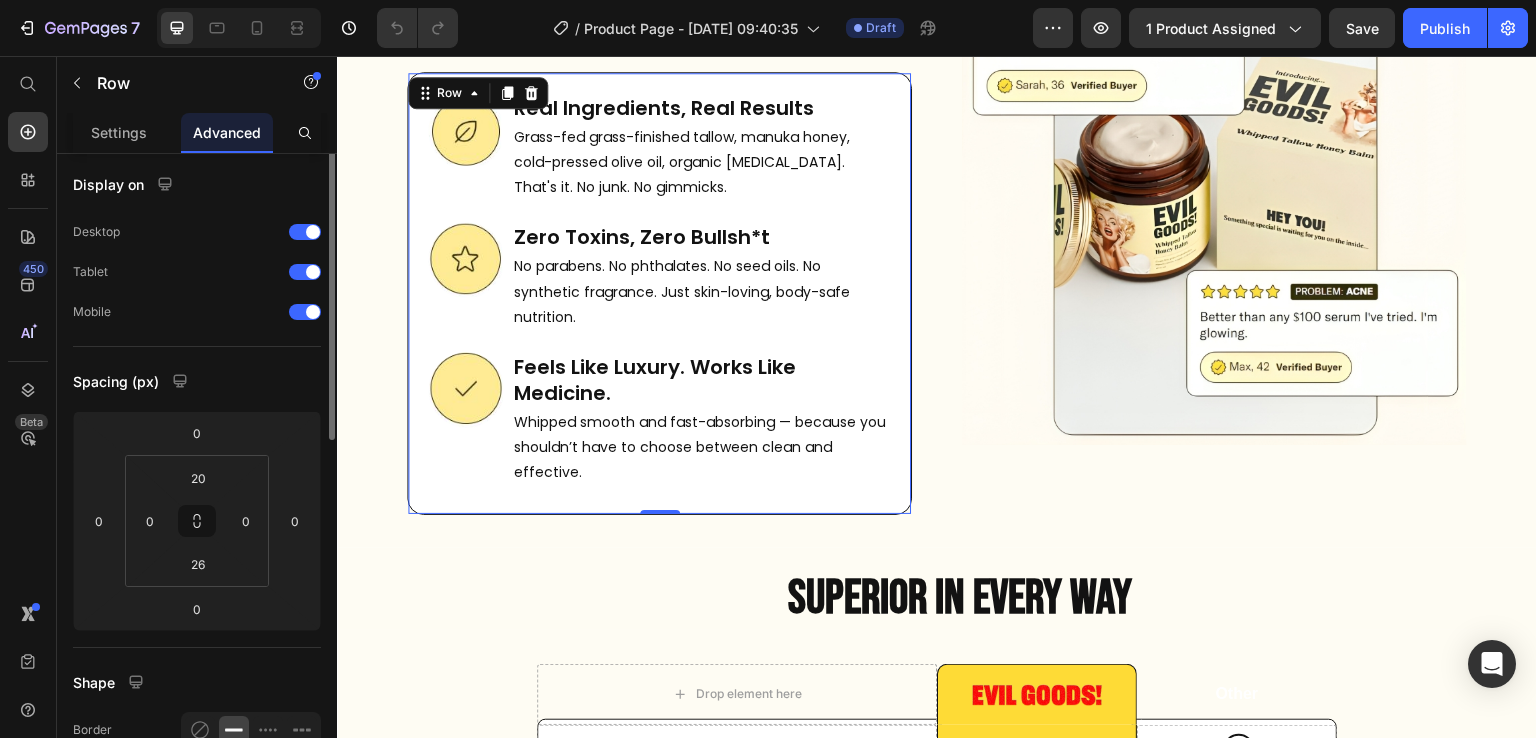scroll, scrollTop: 0, scrollLeft: 0, axis: both 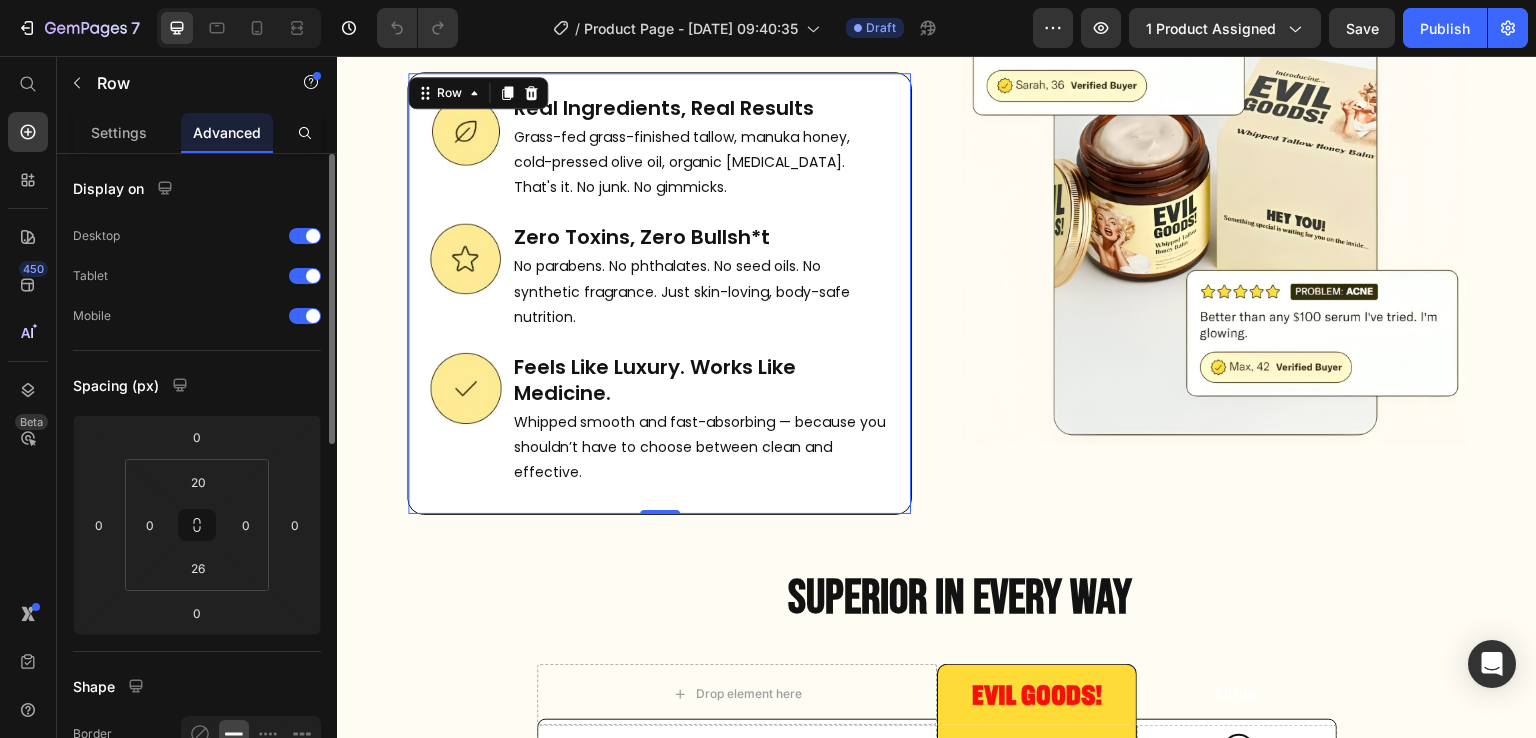 click on "Advanced" 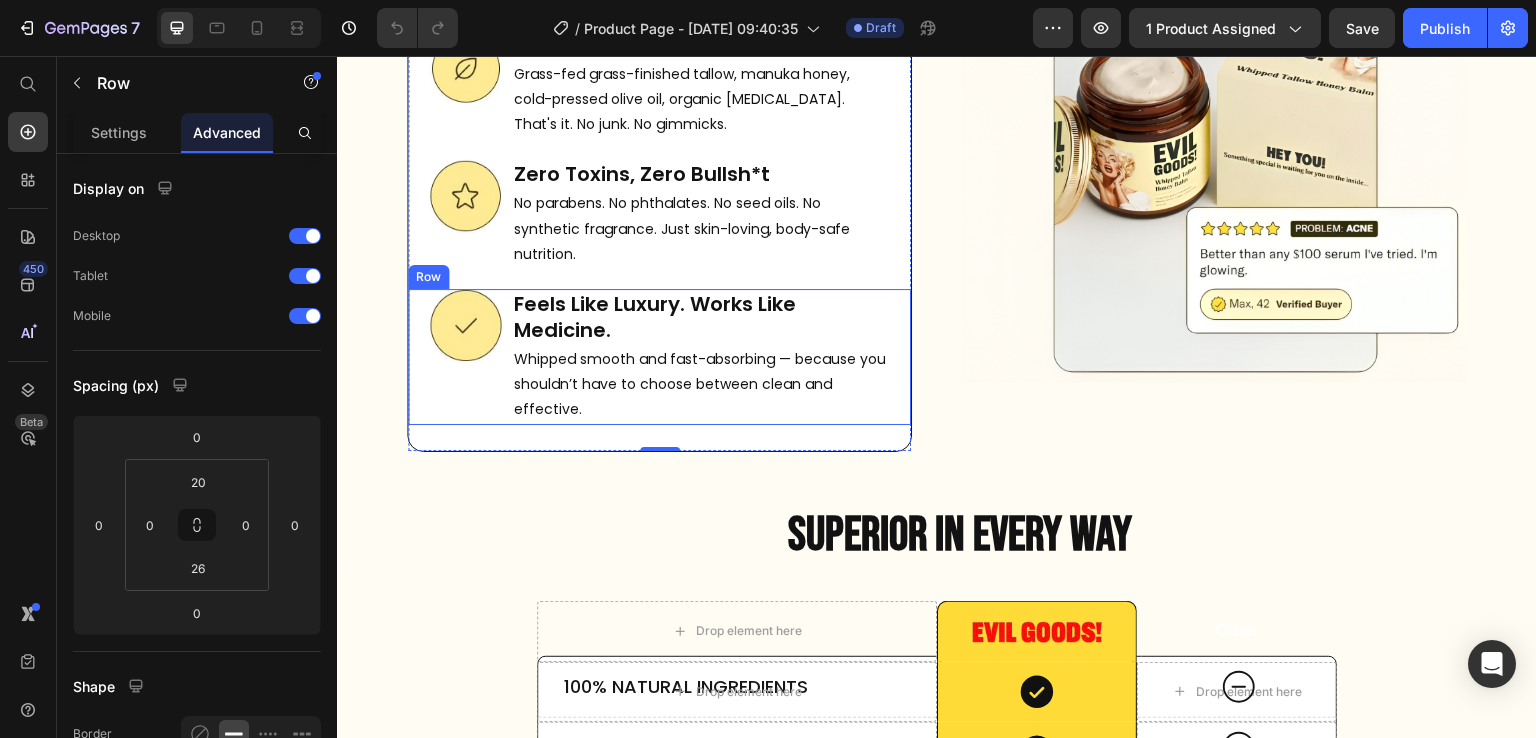 scroll, scrollTop: 8198, scrollLeft: 0, axis: vertical 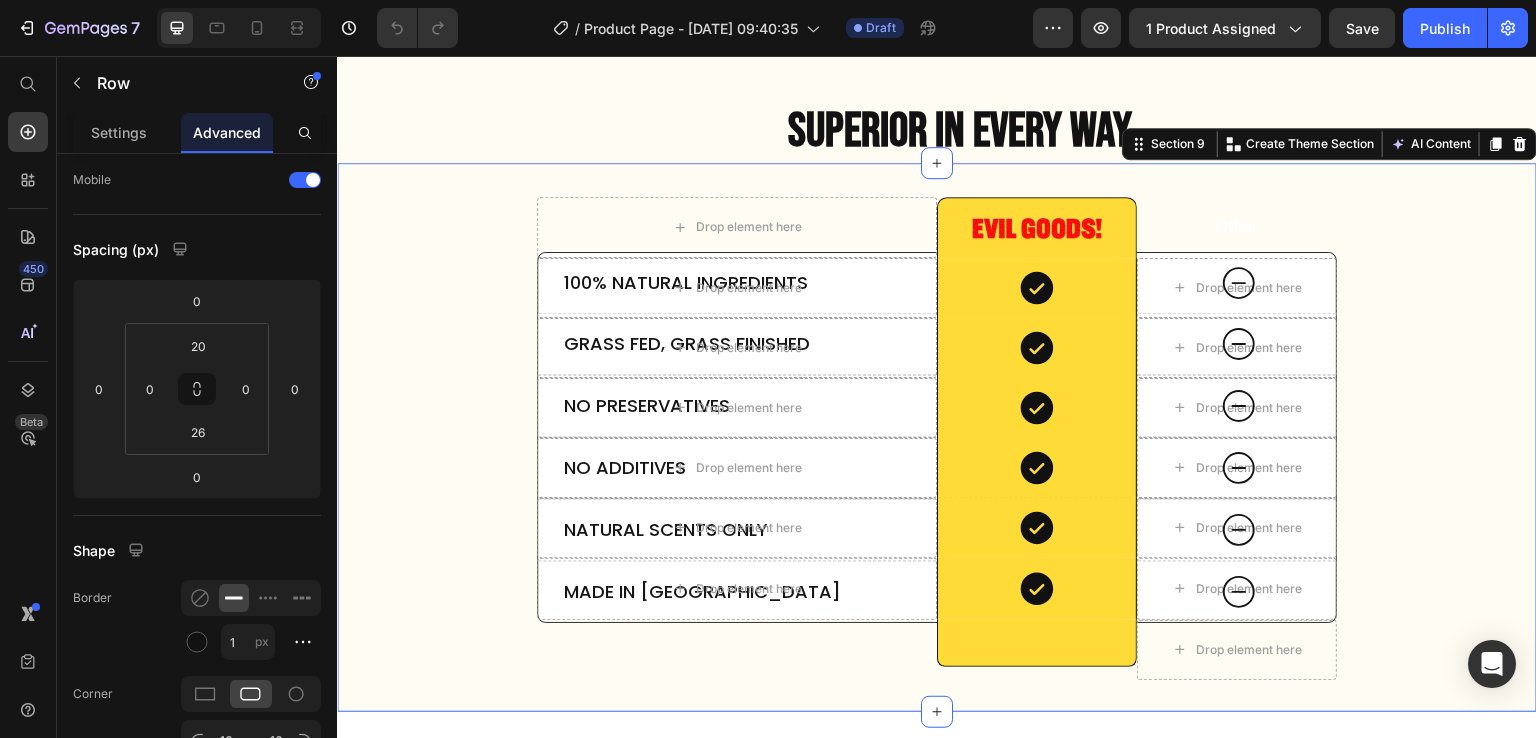 click on "100% Natural Ingredients Text Block
Drop element here
Icon Hero Banner Row Grass Fed, Grass Finished Text Block
Drop element here
Icon Hero Banner Row No Preservatives Text Block
Drop element here
Icon Hero Banner Row No Additives Text Block
Drop element here
Icon Hero Banner Row Natural Scents Only Text Block
Drop element here
Icon Hero Banner Row Made in USA Text Block
Drop element here
Icon Hero Banner Row Row
Drop element here Image Row Other Text Block Row
Drop element here
Icon Row
Drop element here Row
Drop element here
Icon Row
Drop element here Row
Drop element here
Icon Row
Drop element here Row" at bounding box center [937, 437] 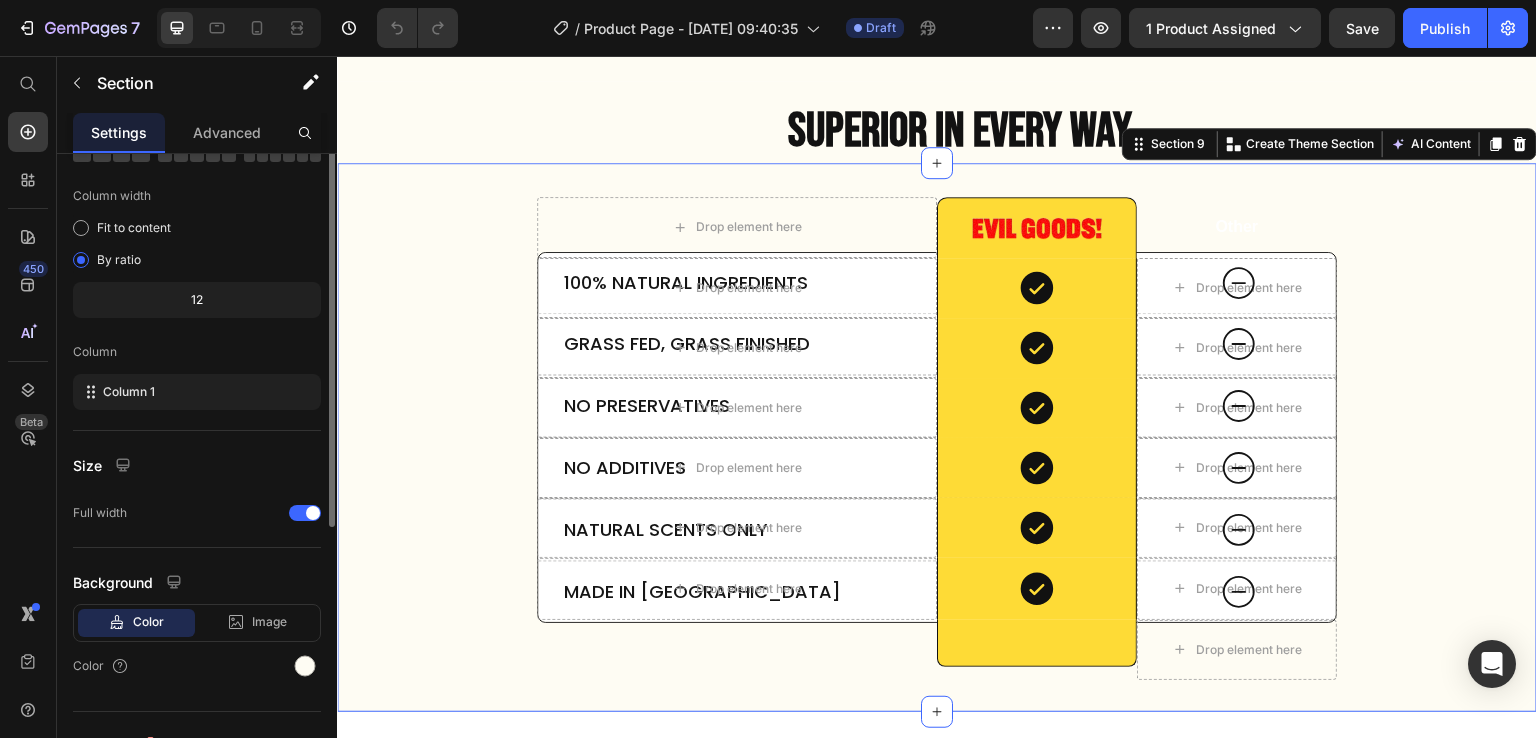 scroll, scrollTop: 0, scrollLeft: 0, axis: both 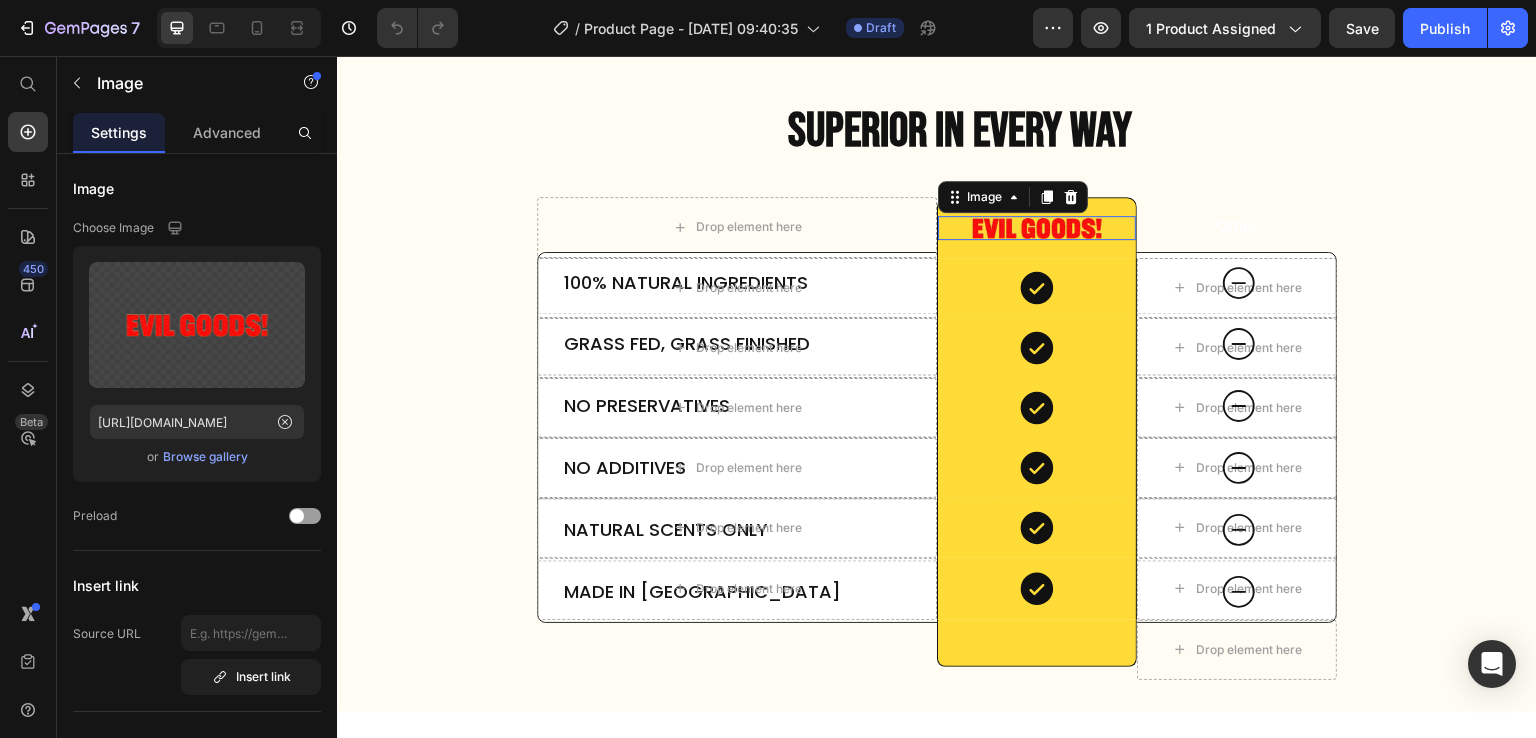 click at bounding box center (1037, 227) 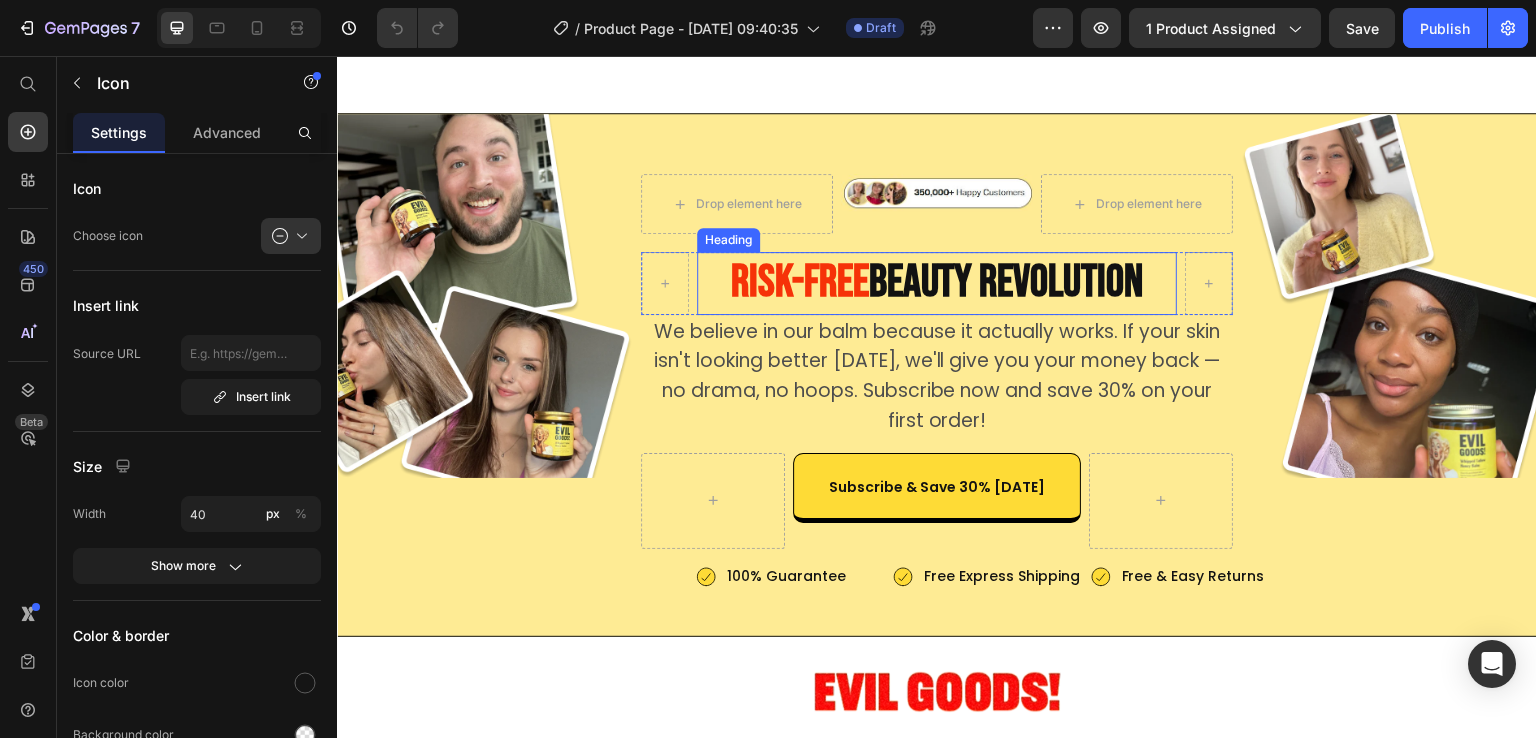 scroll, scrollTop: 10084, scrollLeft: 0, axis: vertical 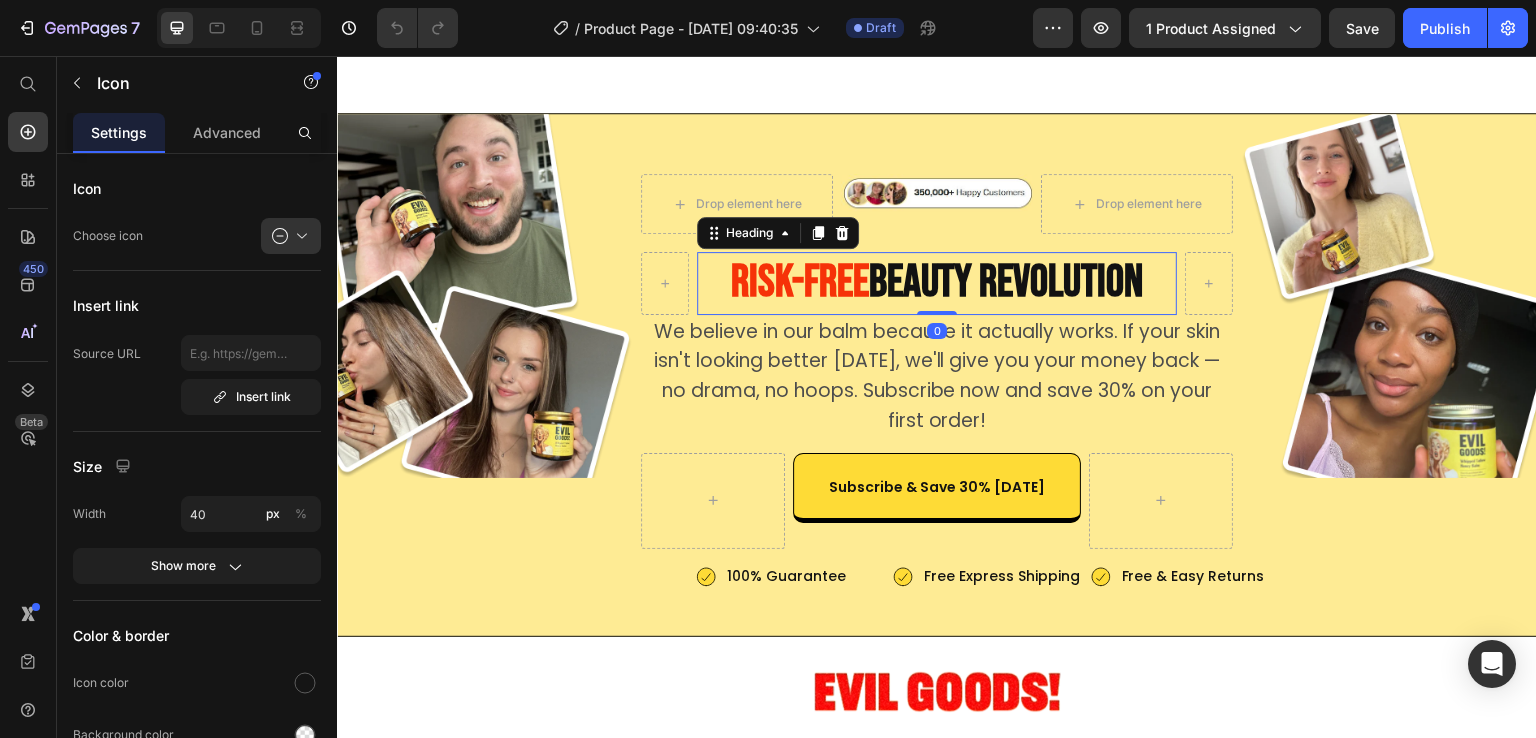 click on "RISK-FREE" at bounding box center (800, 282) 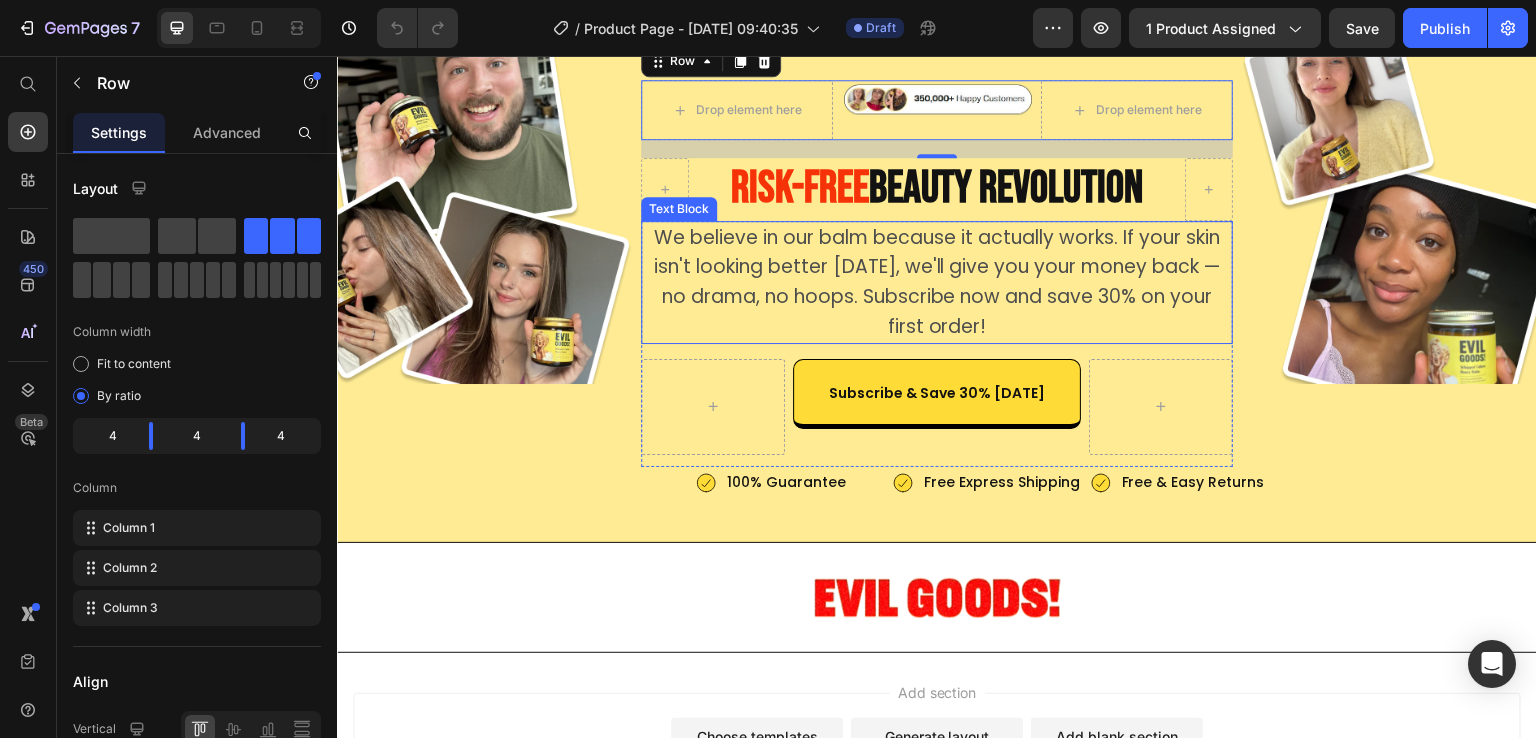 scroll, scrollTop: 10179, scrollLeft: 0, axis: vertical 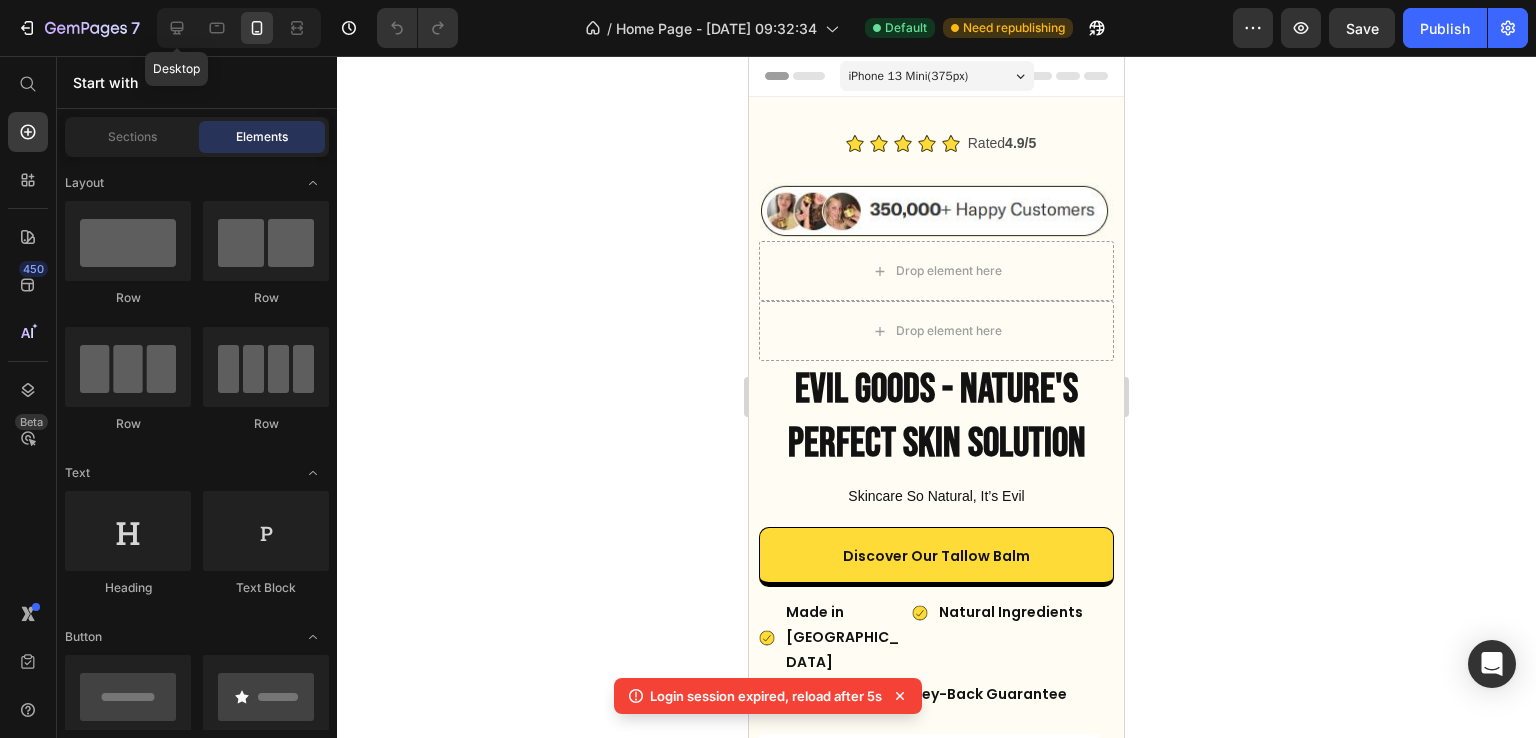 click 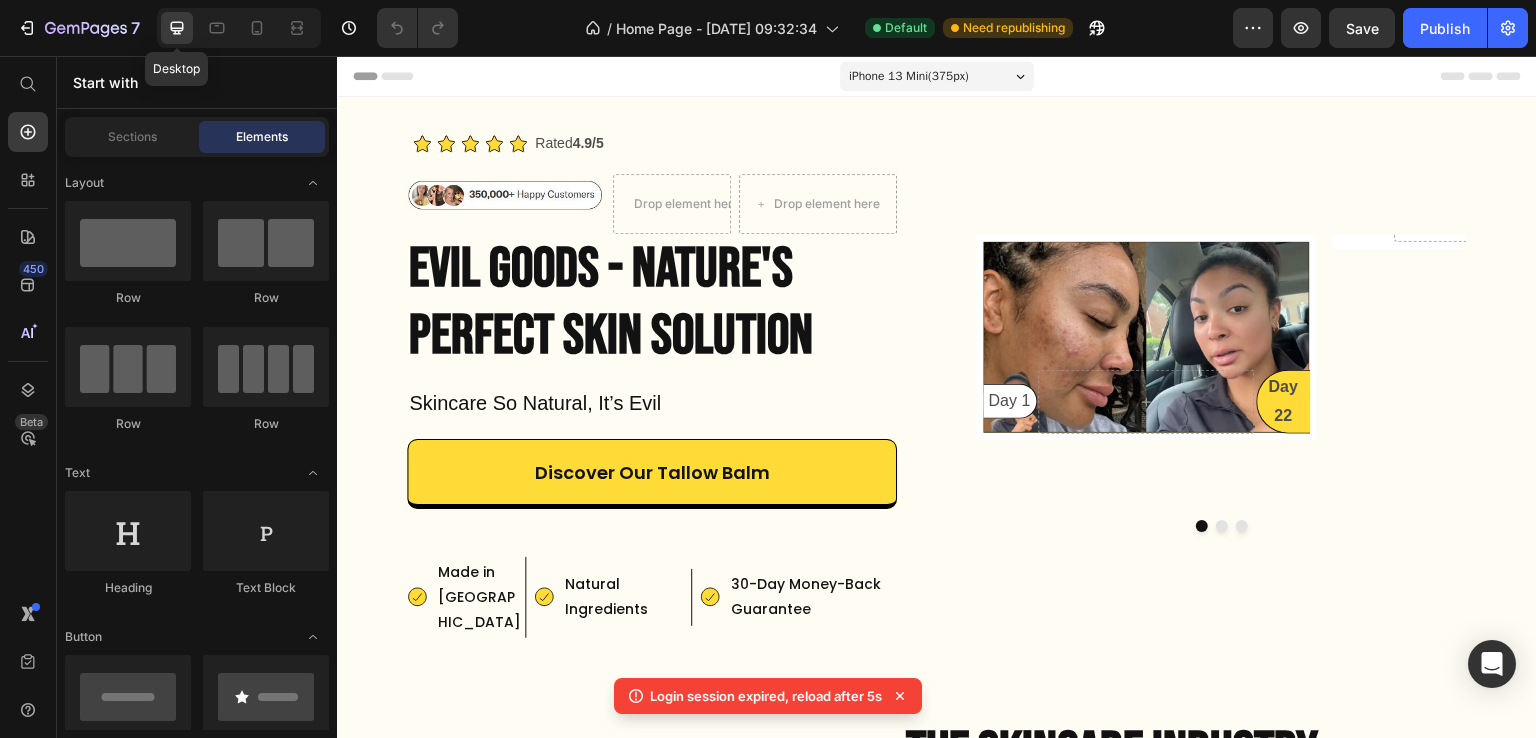 scroll, scrollTop: 0, scrollLeft: 0, axis: both 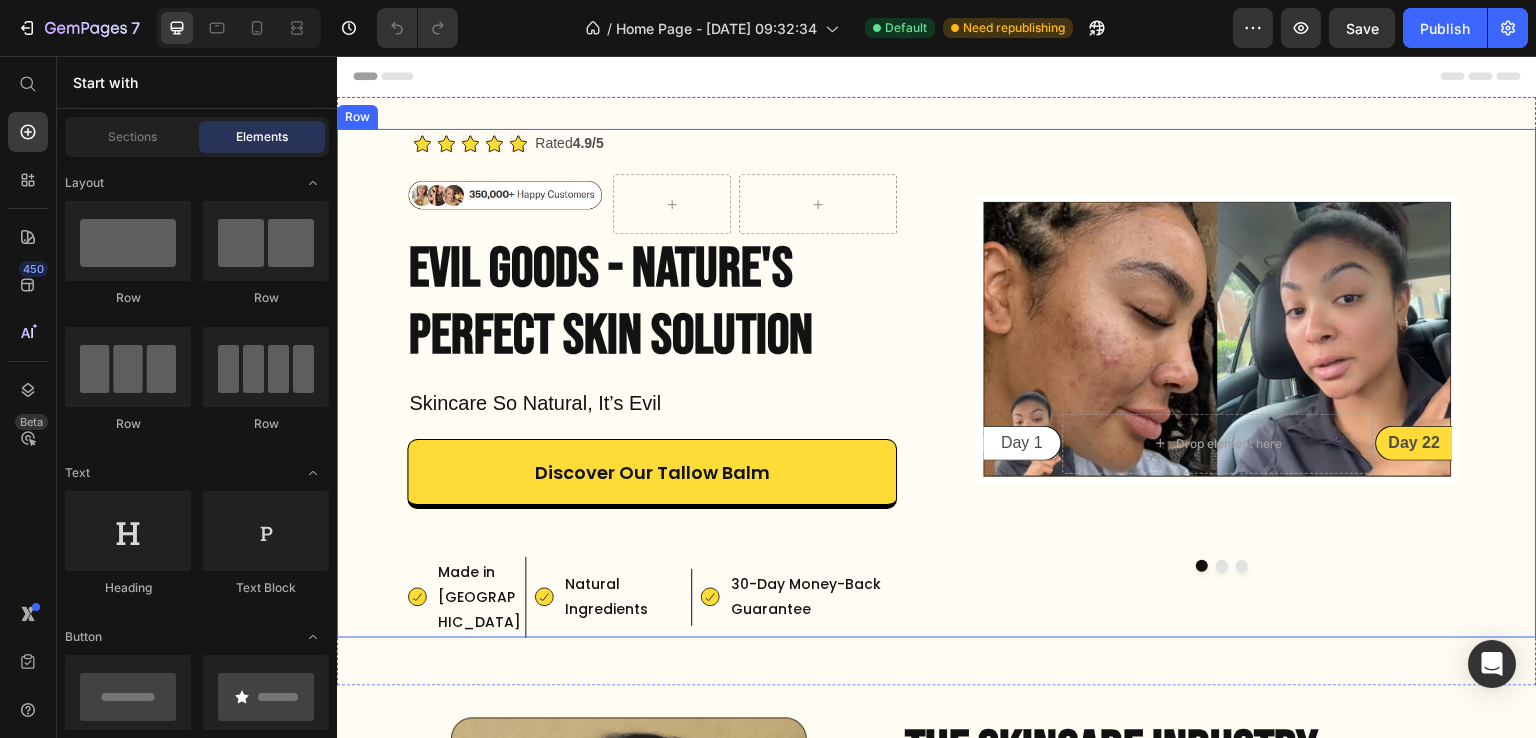 click on "Icon
Icon
Icon
Icon
Icon Icon List Rated  4.9/5 Text Block Row Image
Row Evil Goods - Nature's Perfect SKIN SOLUTION Heading Skincare So Natural, It’s Evil Text Block Discover Our Tallow Balm Button
Made in [GEOGRAPHIC_DATA] Item List
Natural Ingredients Item List Row
30-Day Money-Back Guarantee Item List
Made in [GEOGRAPHIC_DATA] Item List Row
Natural Ingredients Item List Row
30-Day Money-Back Guarantee Item List Row Image Day 1 Text Block Row
Drop element here Day 22 Text Block Row Row Image Day 1 Text Block Row
Drop element here Day 22 Text Block Row Row Image Day 1 Text Block Row
Drop element here Day 22 Text Block Row Row [GEOGRAPHIC_DATA]" at bounding box center (937, 383) 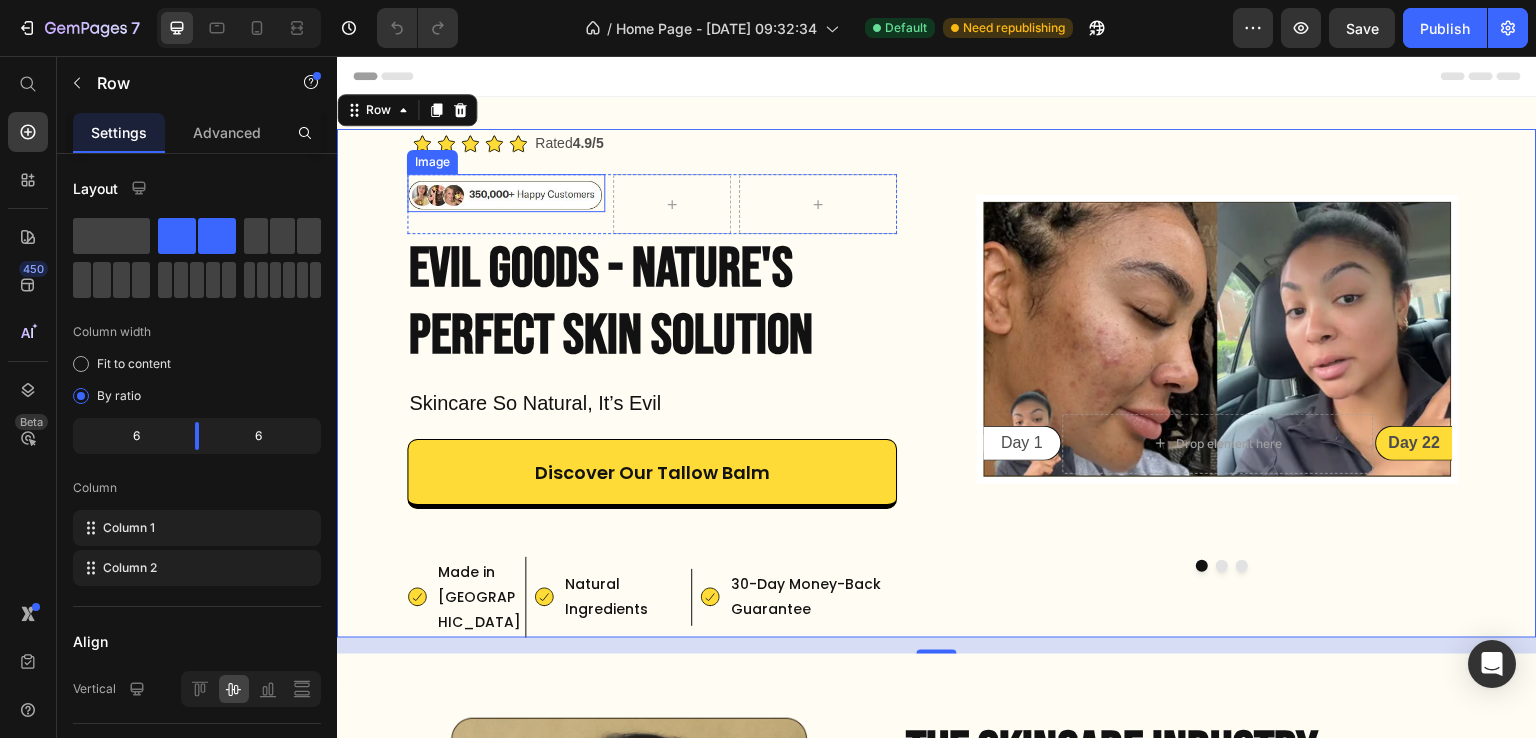 click at bounding box center [506, 192] 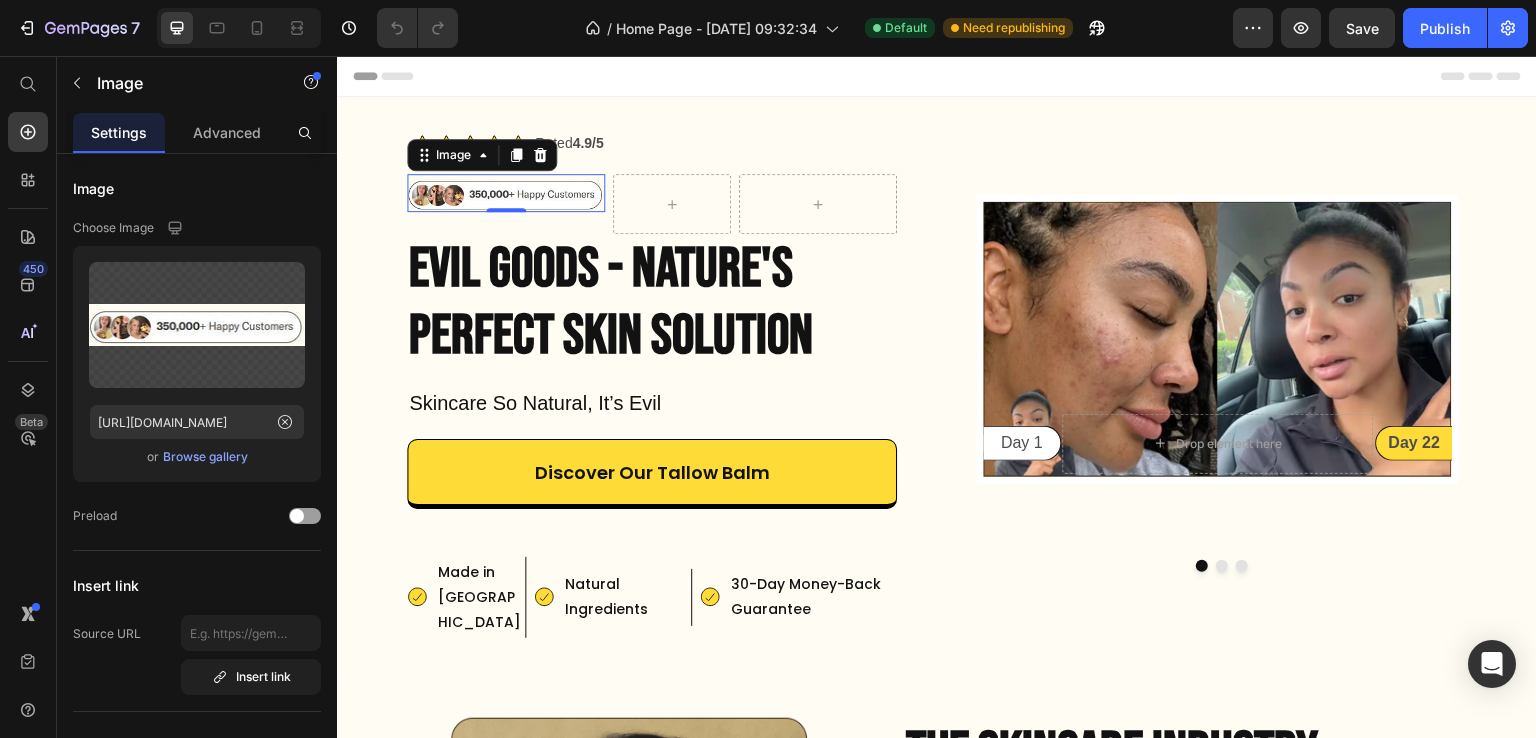 click on "0" at bounding box center [506, 228] 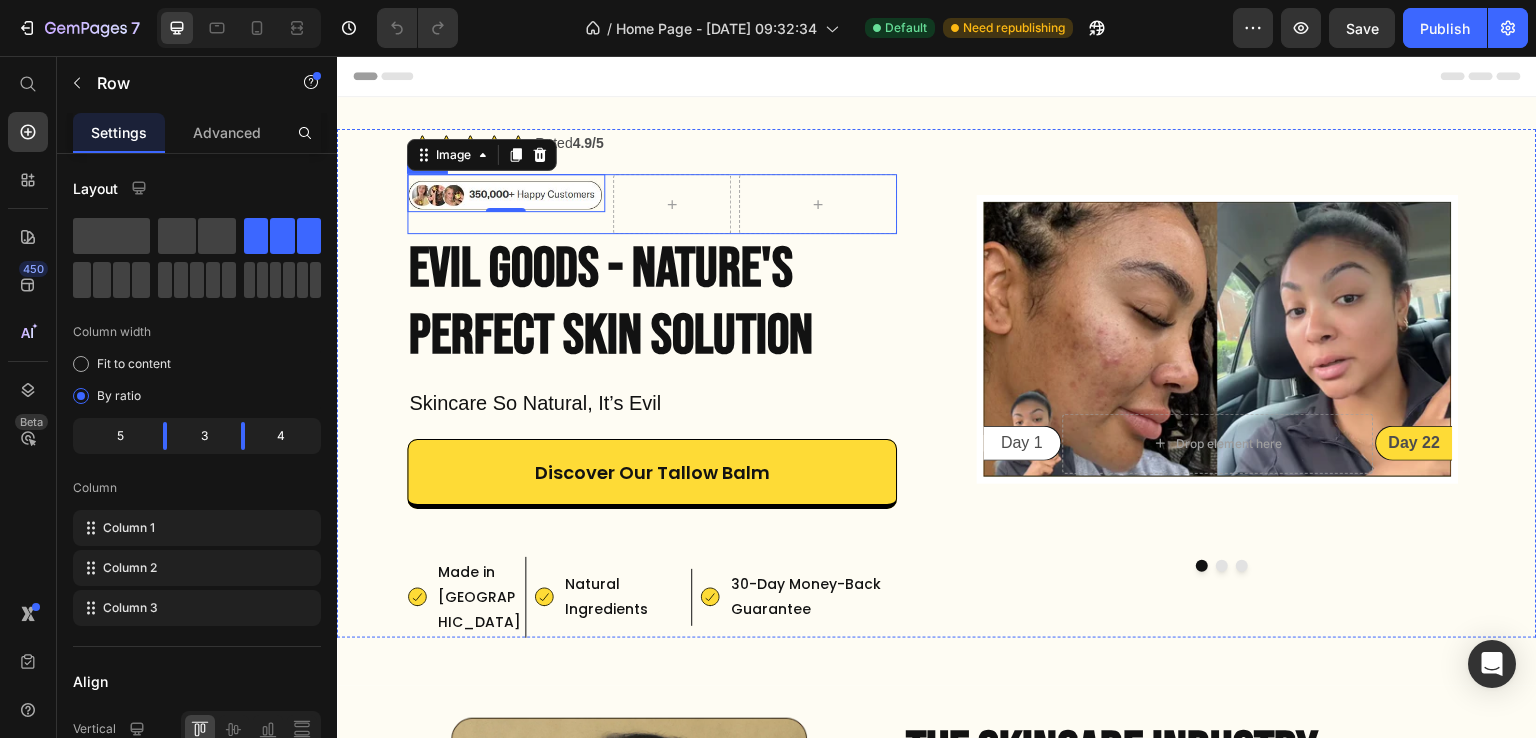 click on "Image   0" at bounding box center [506, 204] 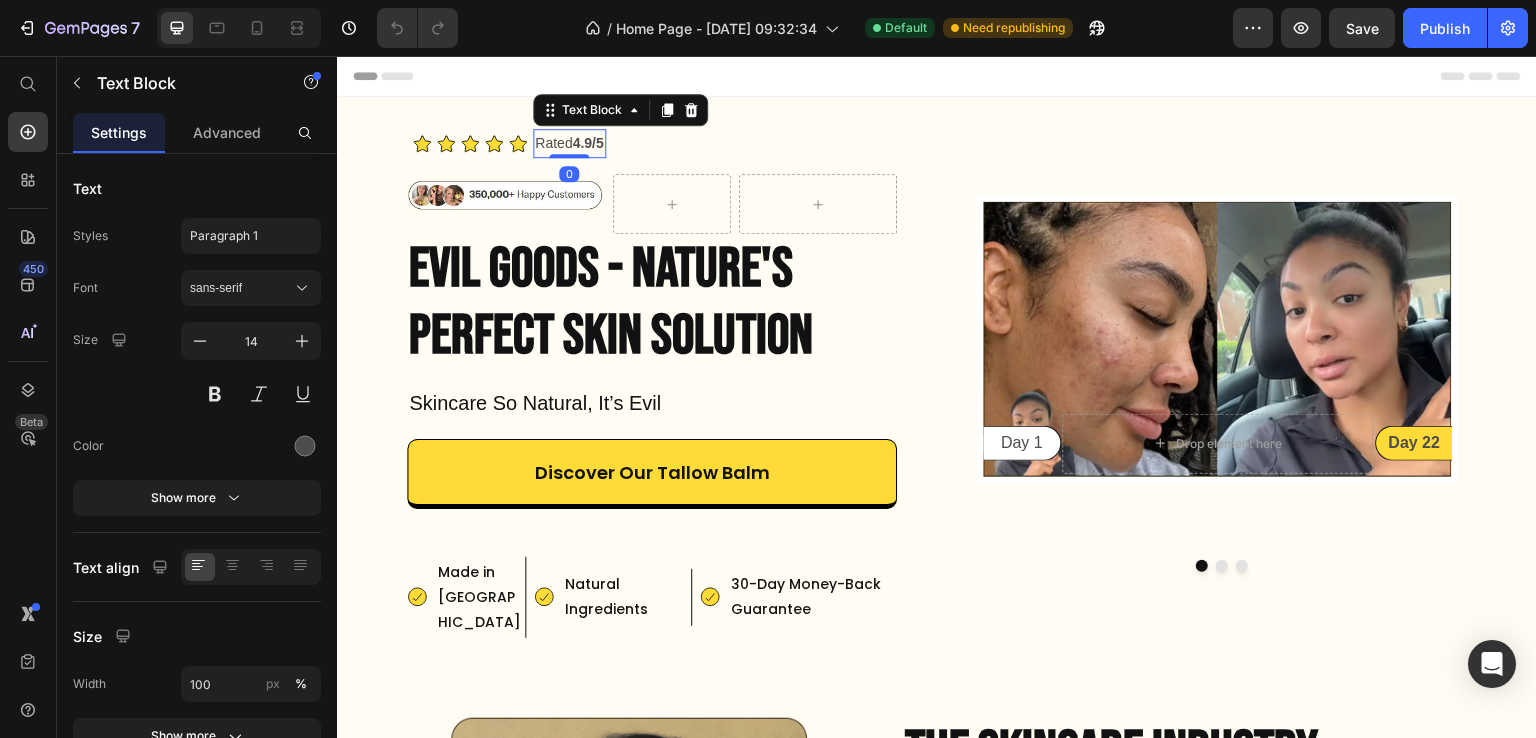 click on "Rated  4.9/5" at bounding box center (569, 143) 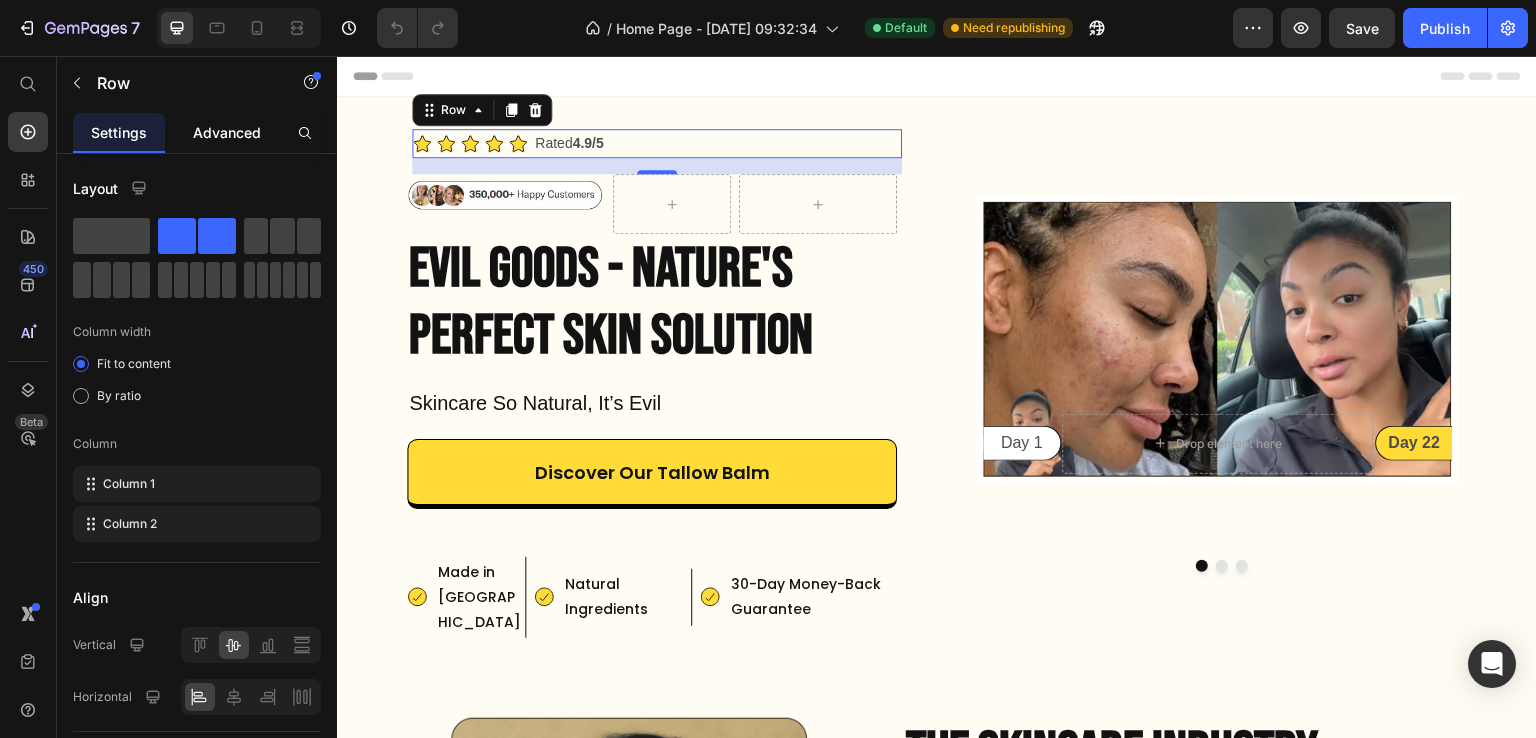 click on "Advanced" at bounding box center [227, 132] 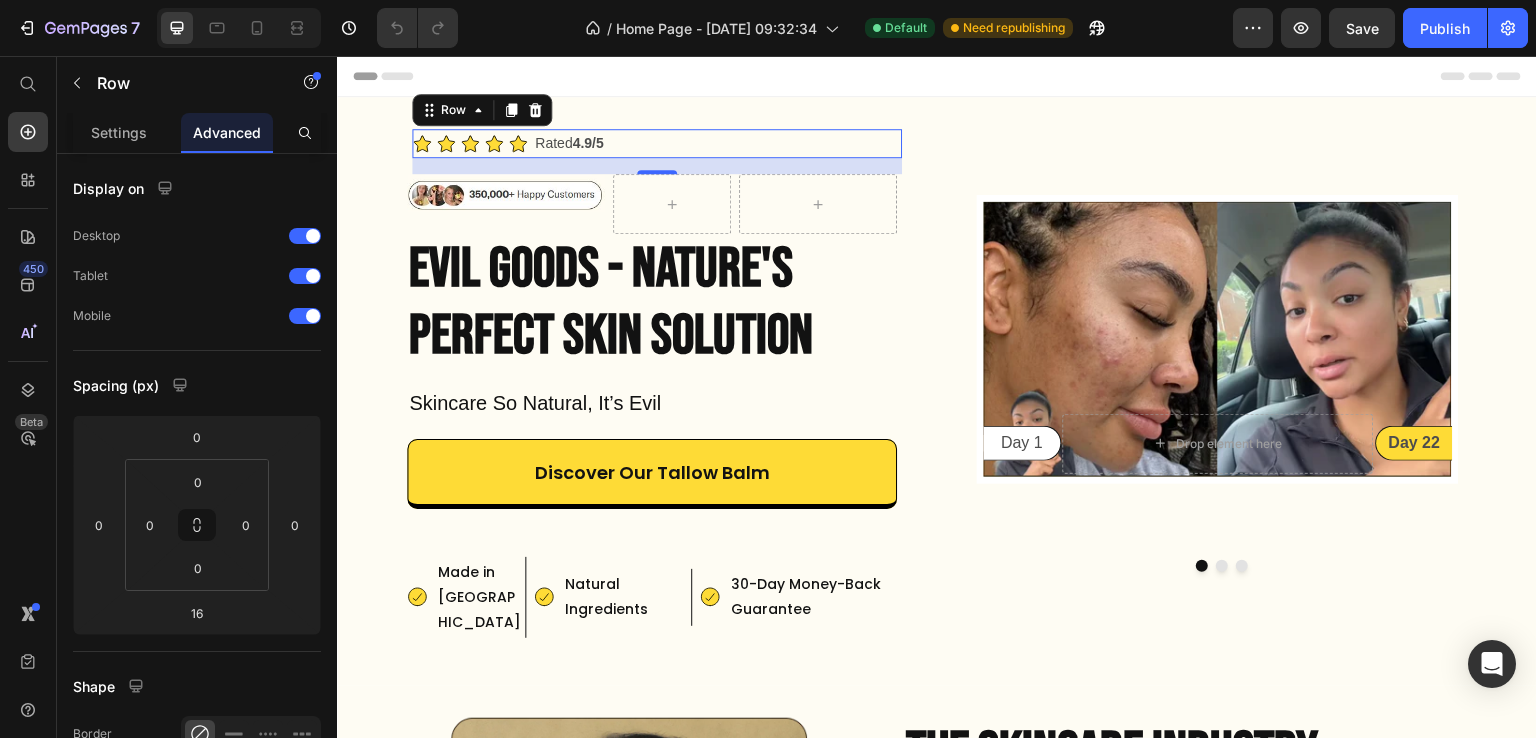 click on "16" at bounding box center [657, 166] 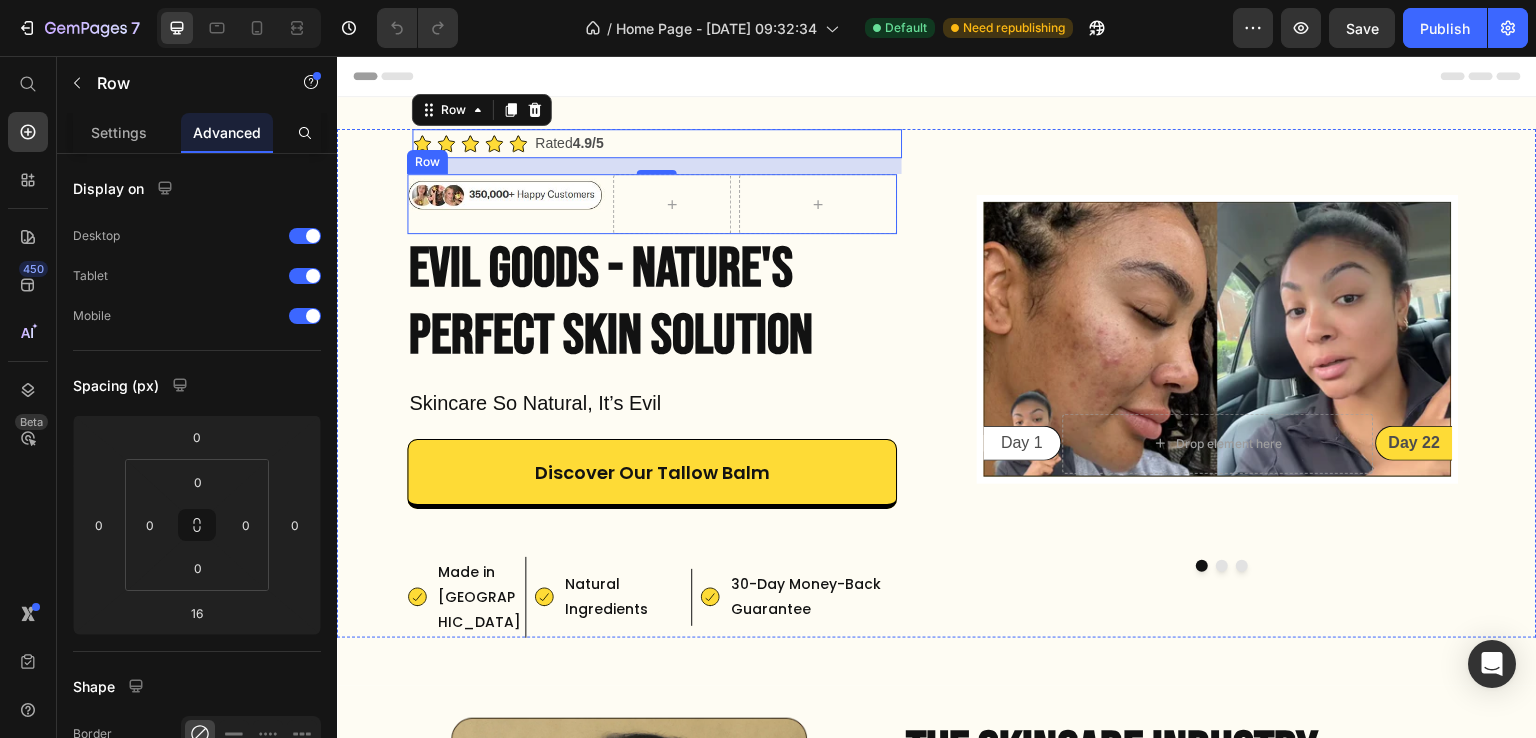 click on "Image" at bounding box center [506, 204] 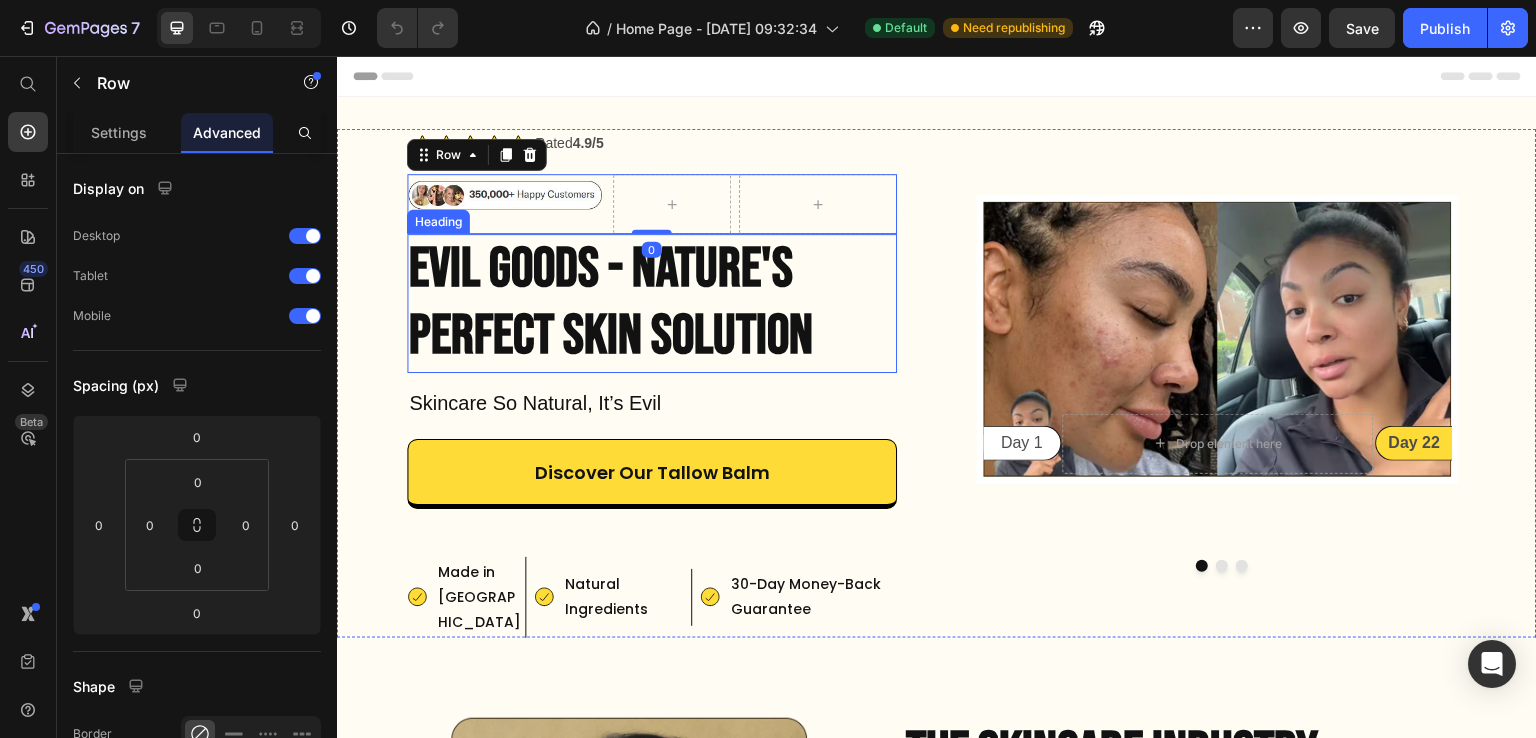 click on "Evil Goods - Nature's" at bounding box center (601, 269) 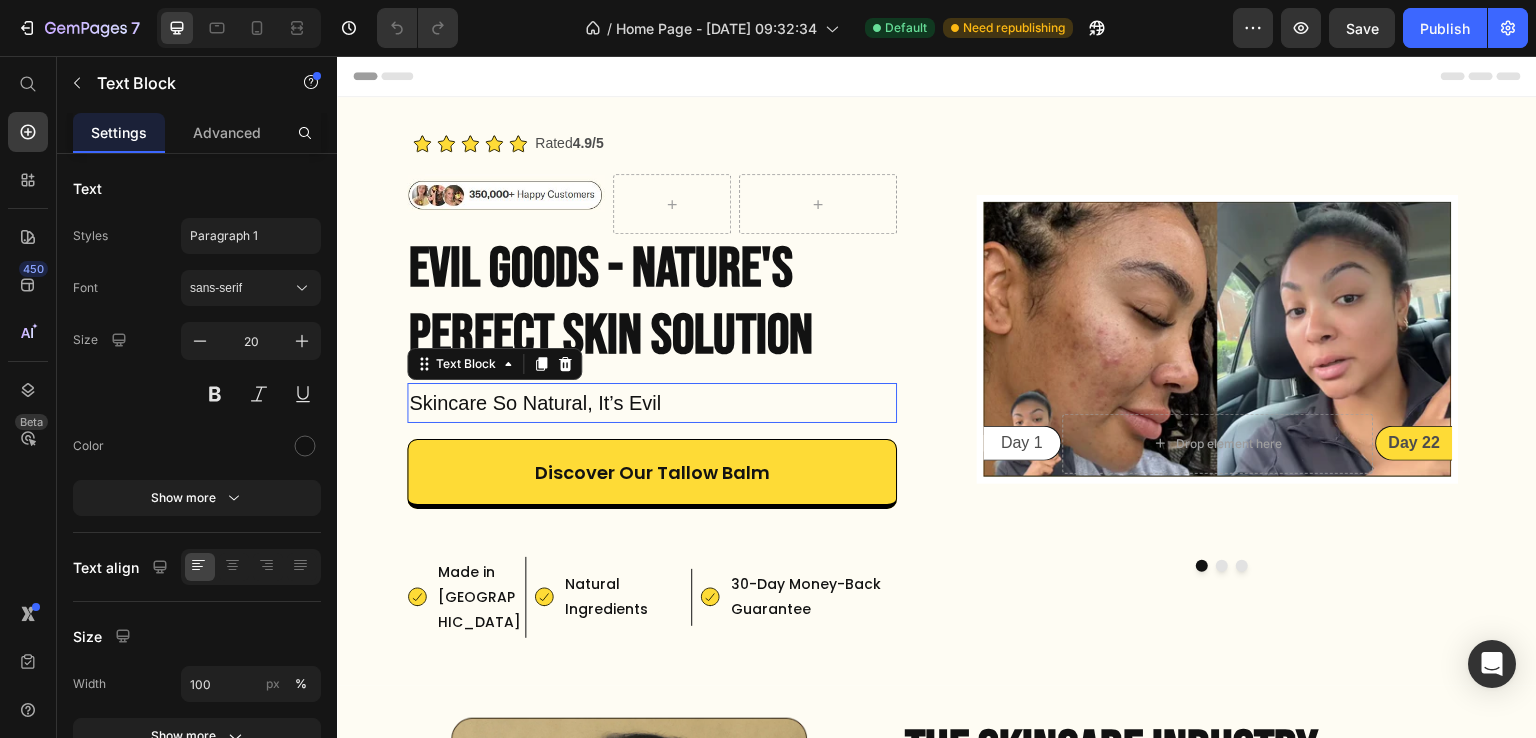 click on "Skincare So Natural, It’s Evil" at bounding box center (652, 403) 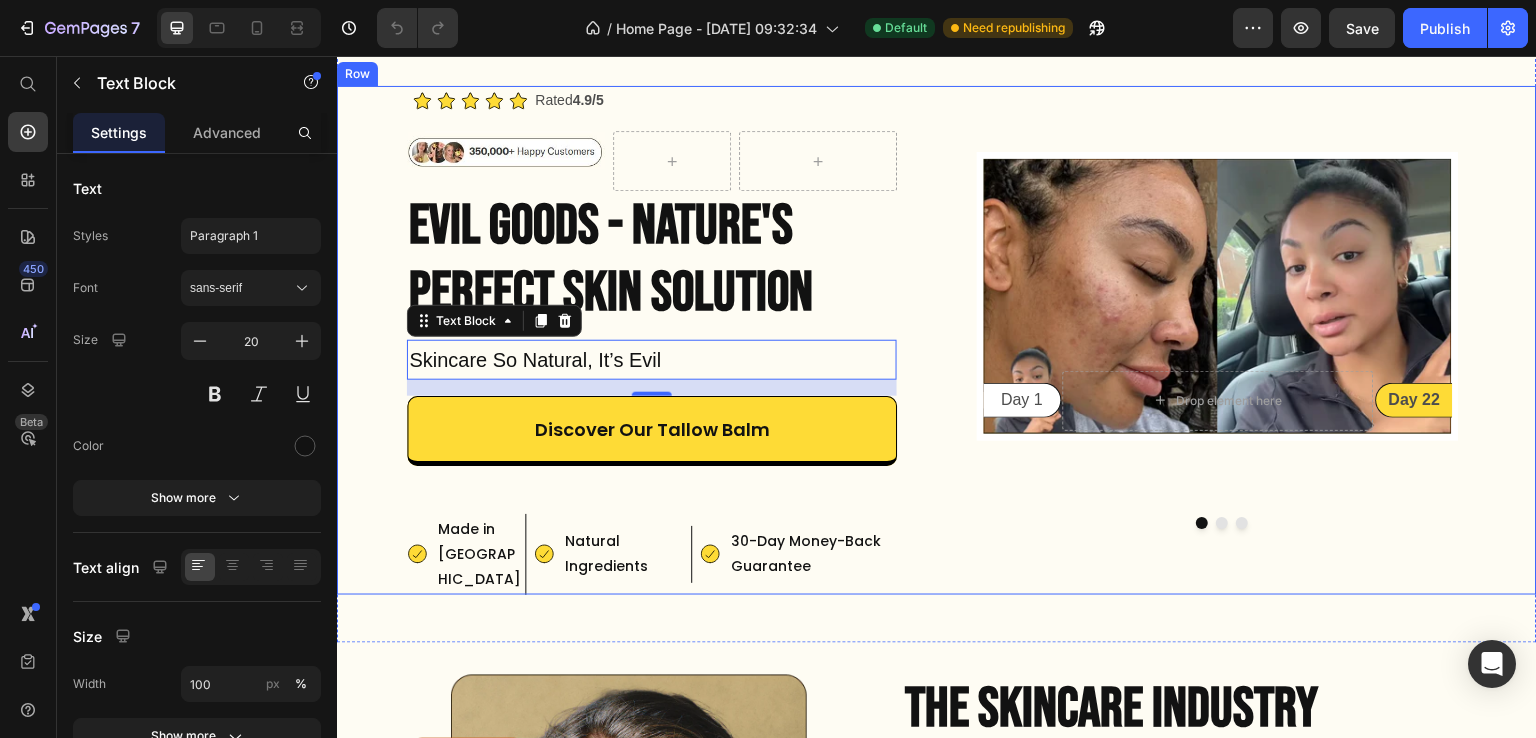 scroll, scrollTop: 60, scrollLeft: 0, axis: vertical 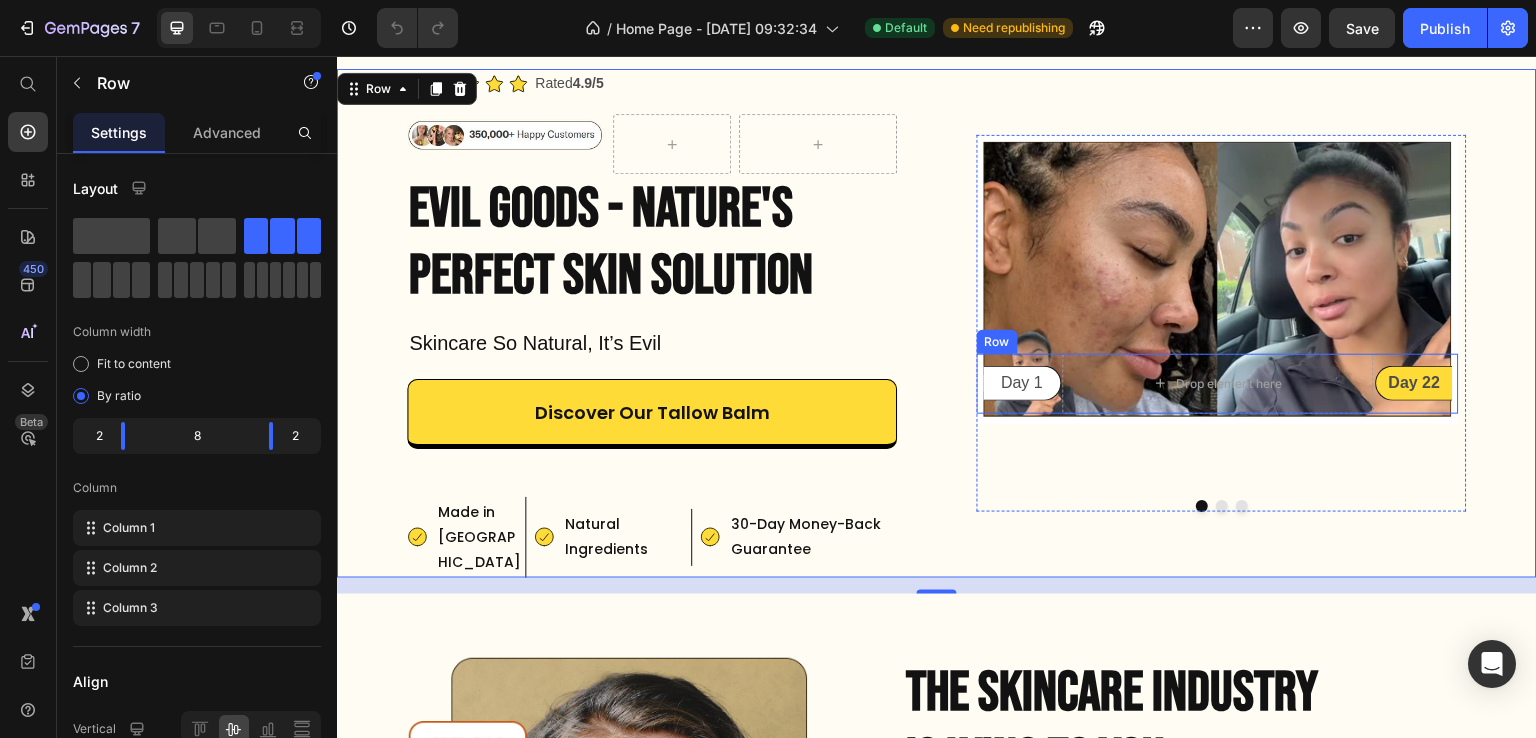click on "Day 1 Text Block Row
Drop element here Day 22 Text Block Row Row" at bounding box center [1218, 384] 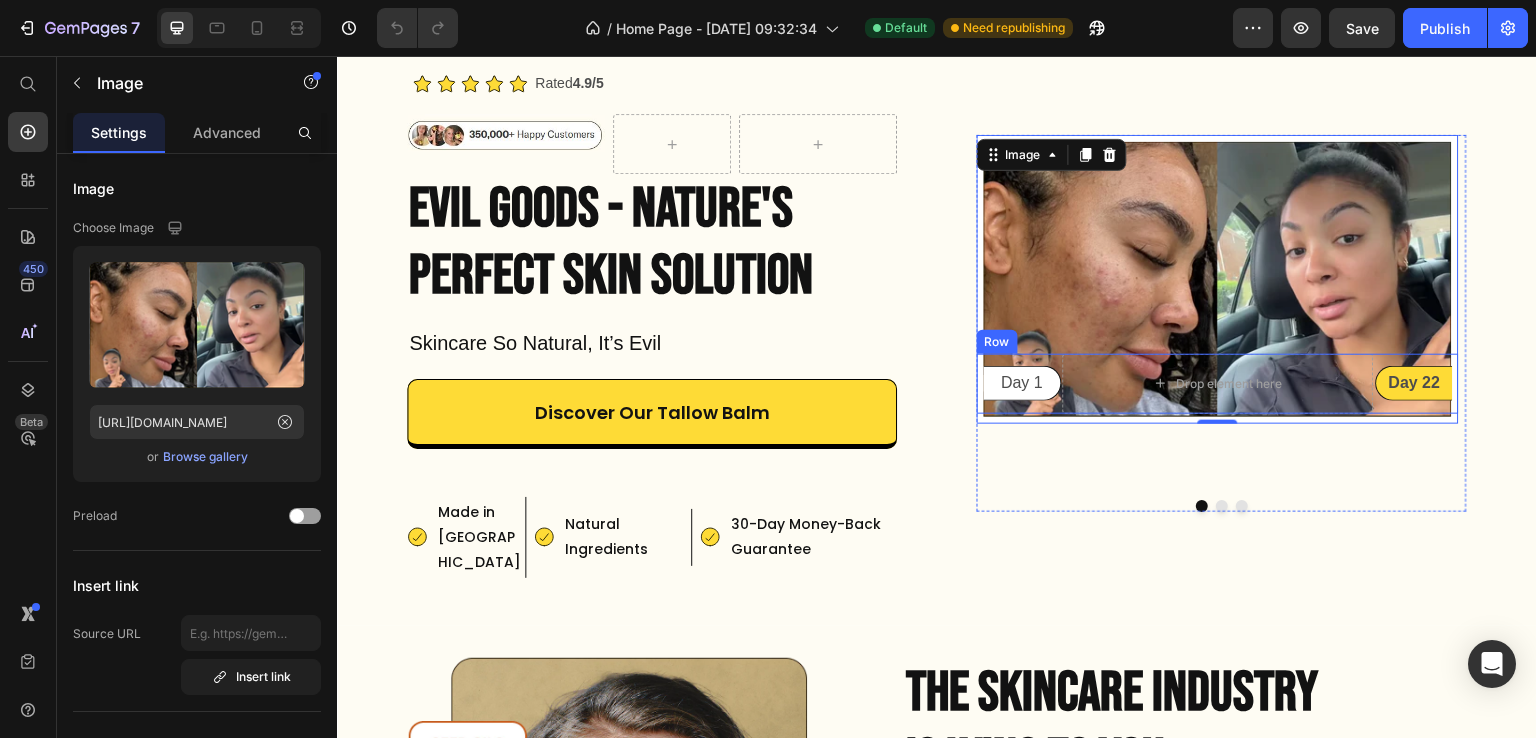 click on "Day 1 Text Block Row" at bounding box center [1016, 384] 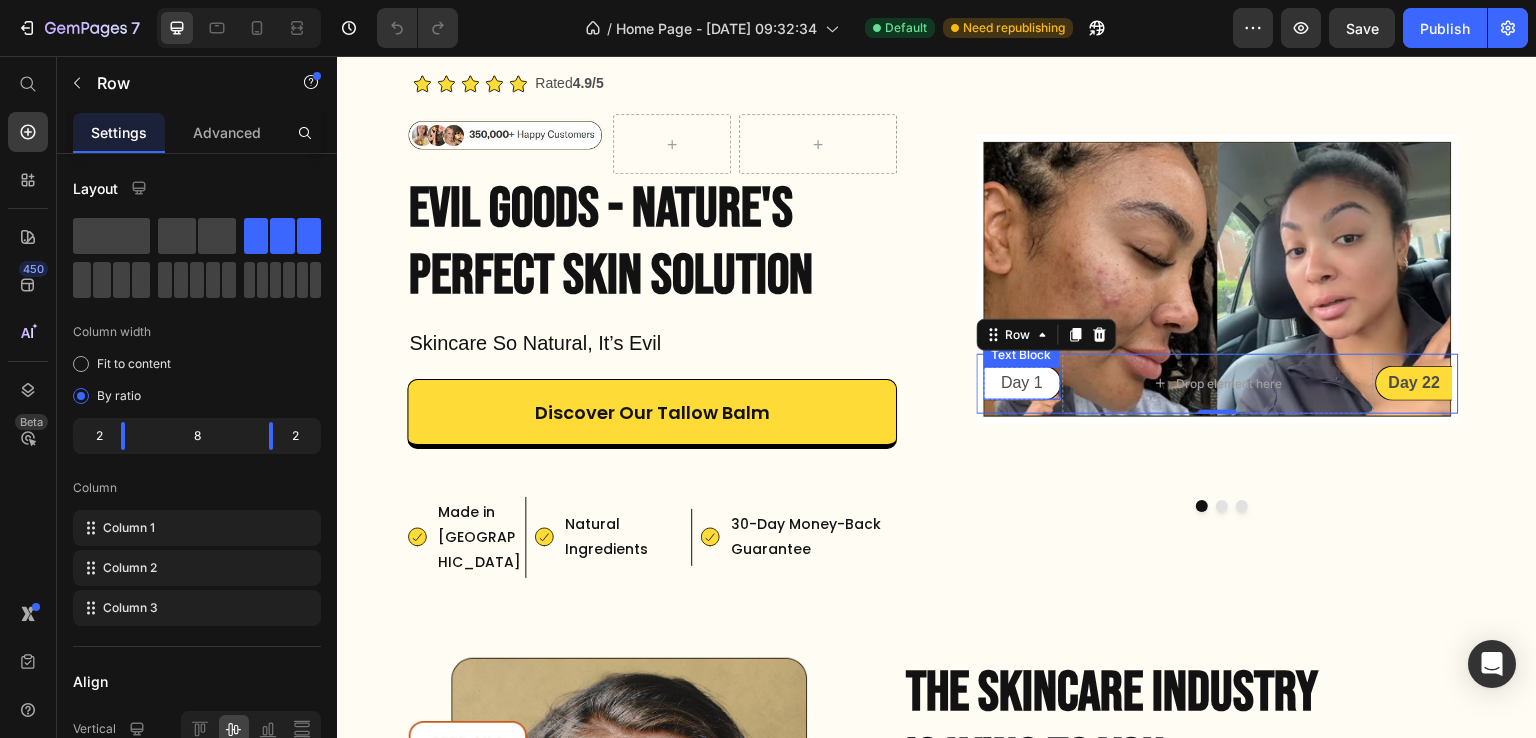 click on "Day 1" at bounding box center [1022, 383] 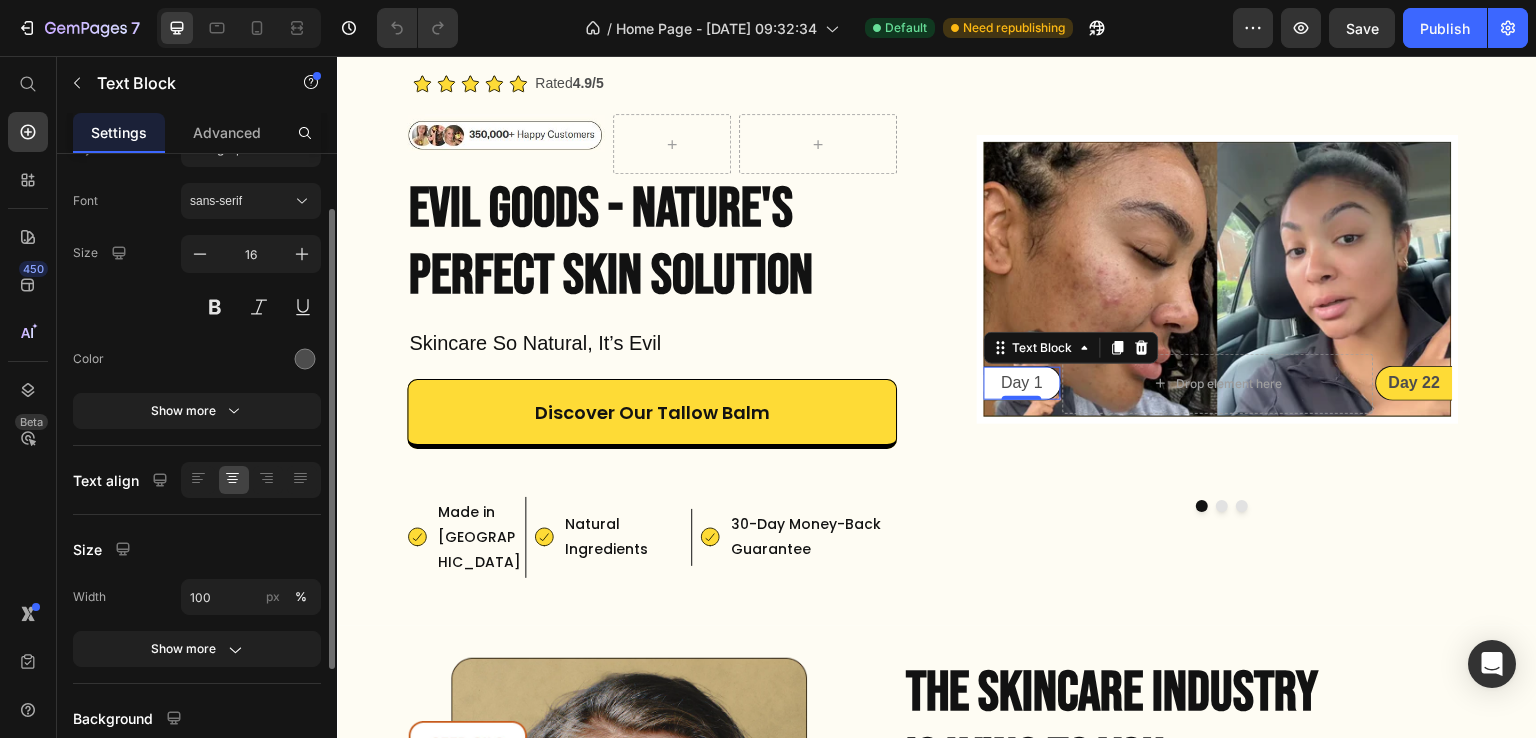 scroll, scrollTop: 88, scrollLeft: 0, axis: vertical 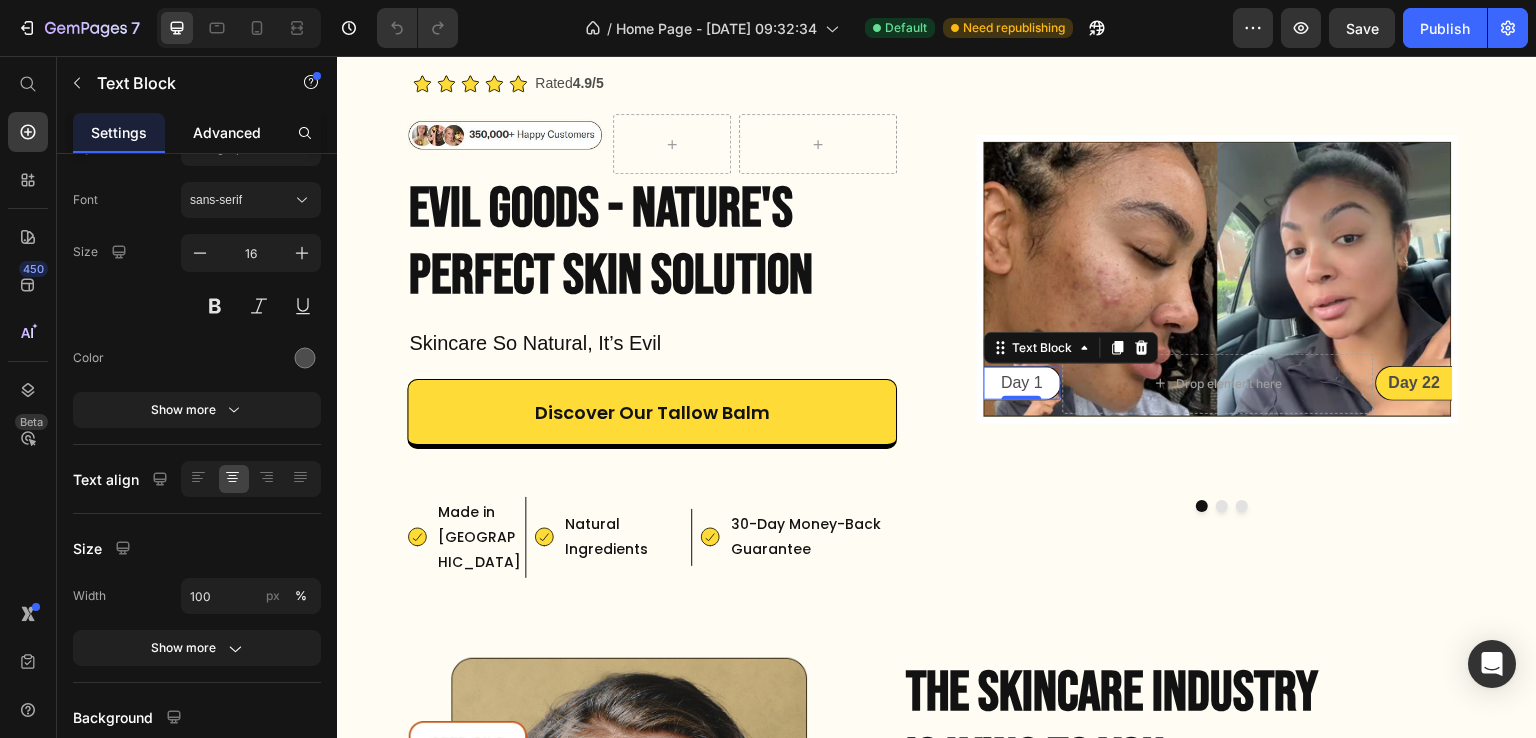 click on "Advanced" at bounding box center (227, 132) 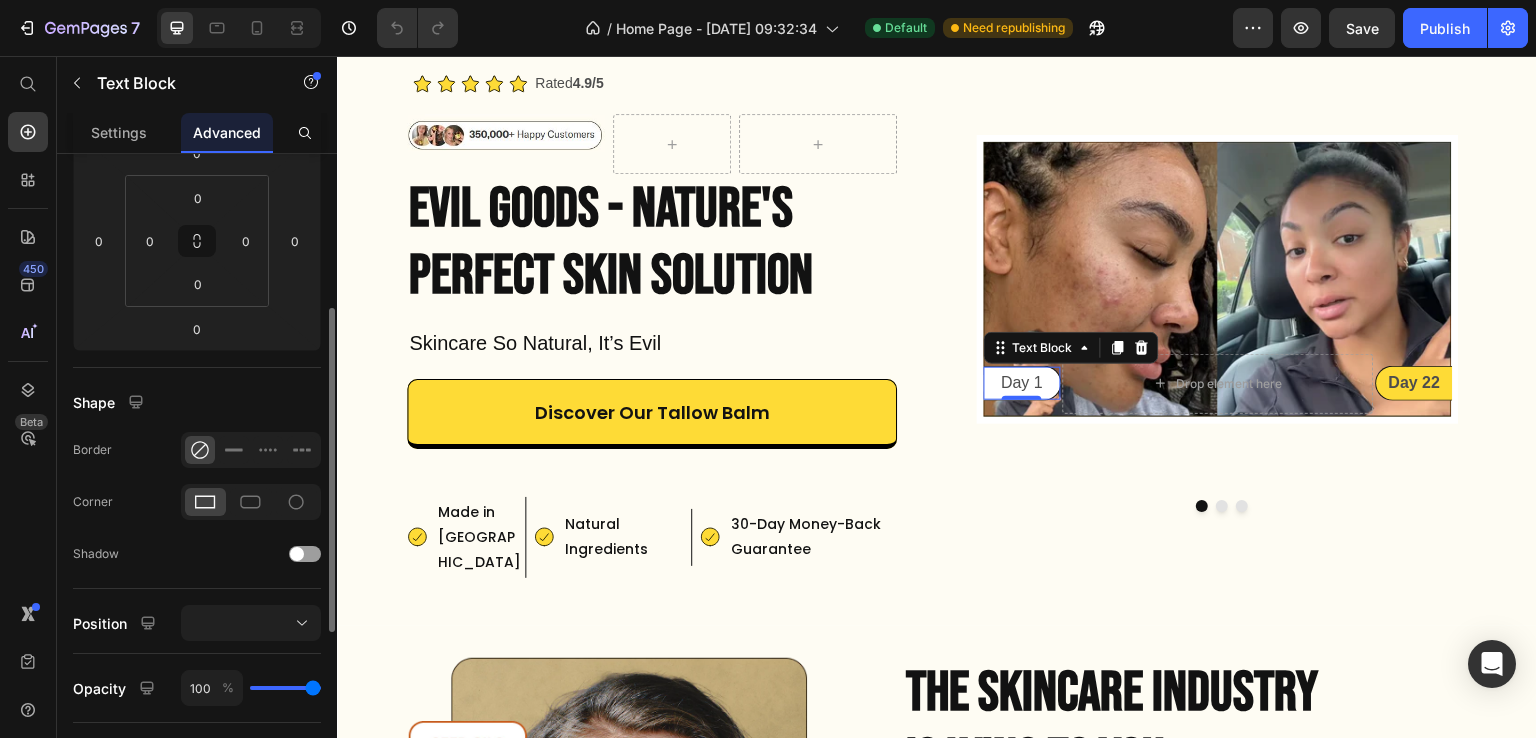 scroll, scrollTop: 297, scrollLeft: 0, axis: vertical 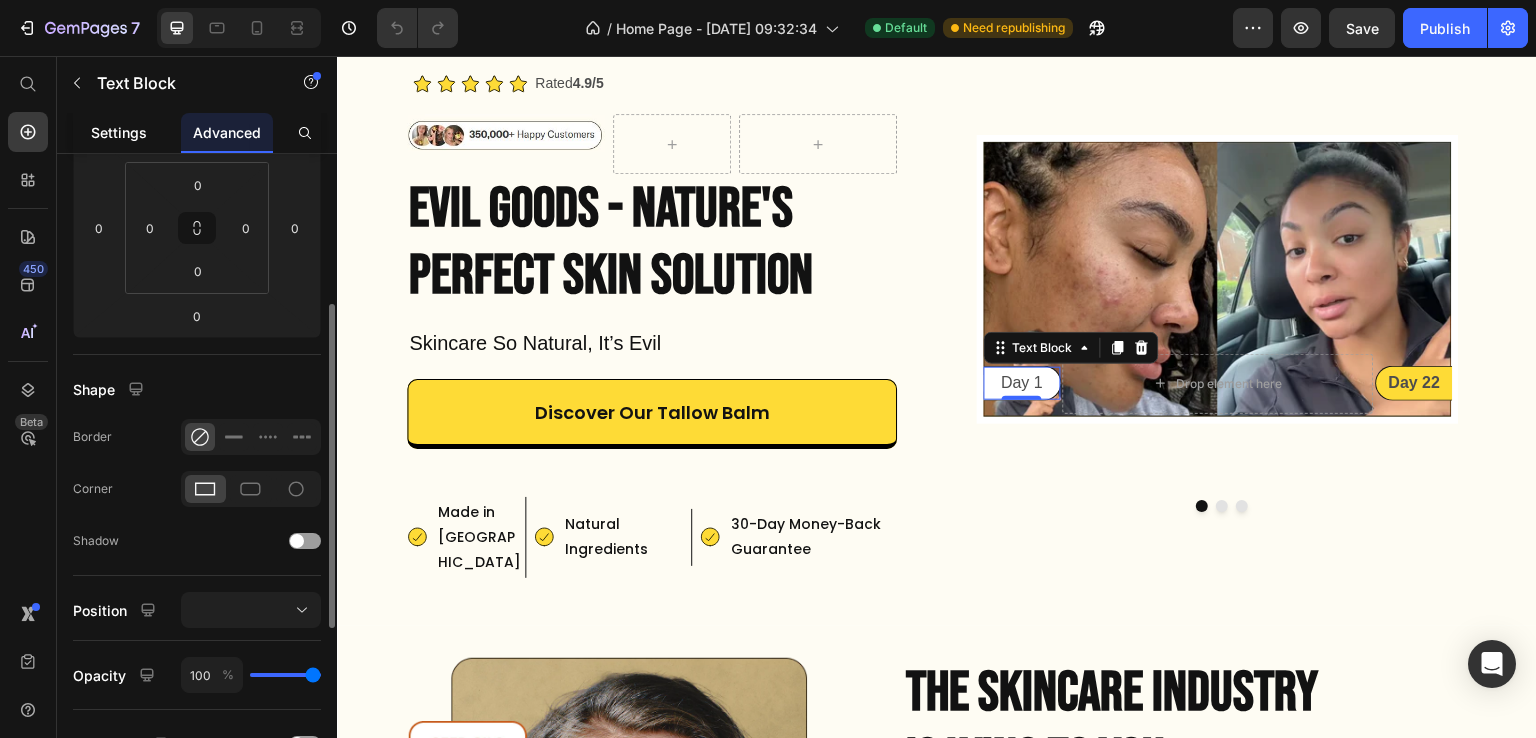 click on "Settings" at bounding box center [119, 132] 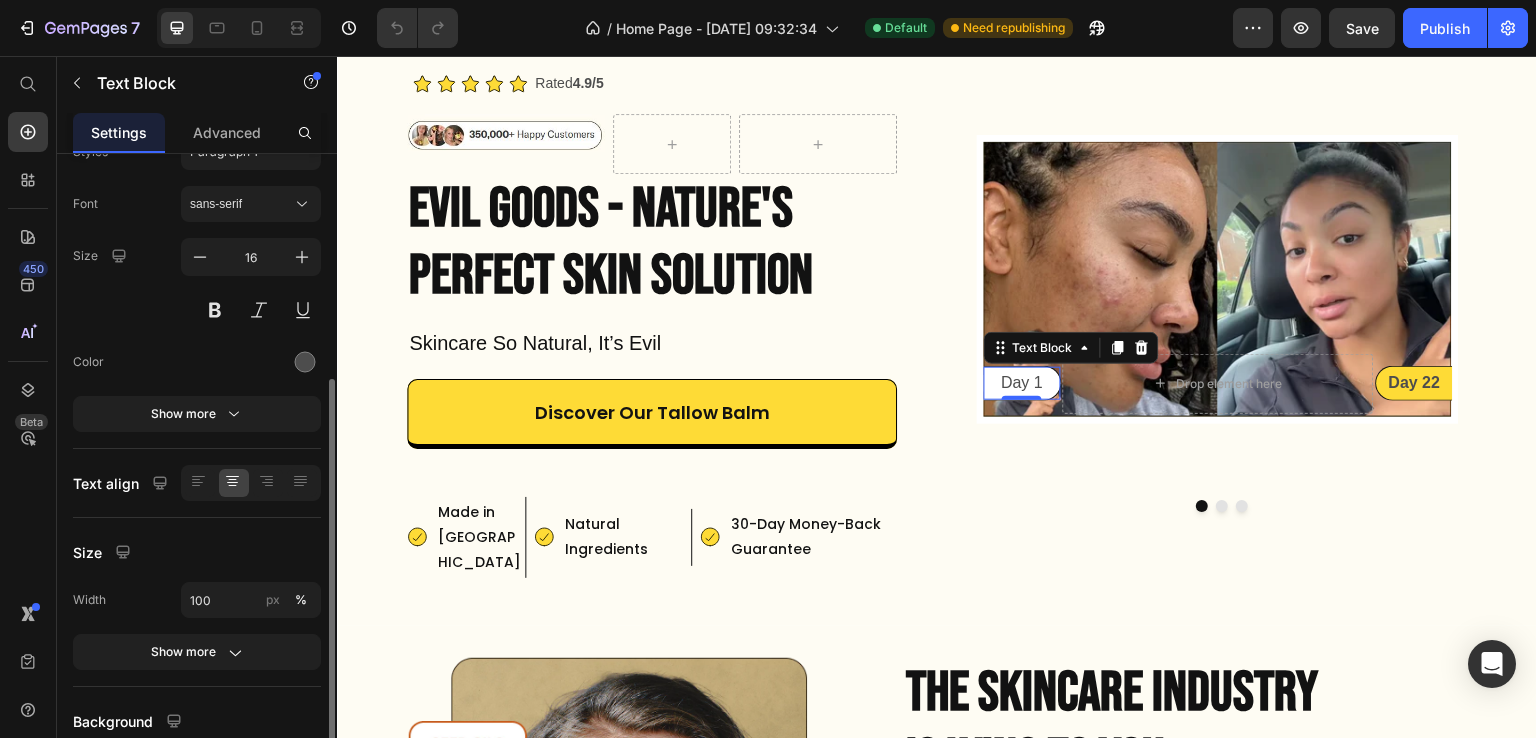 scroll, scrollTop: 0, scrollLeft: 0, axis: both 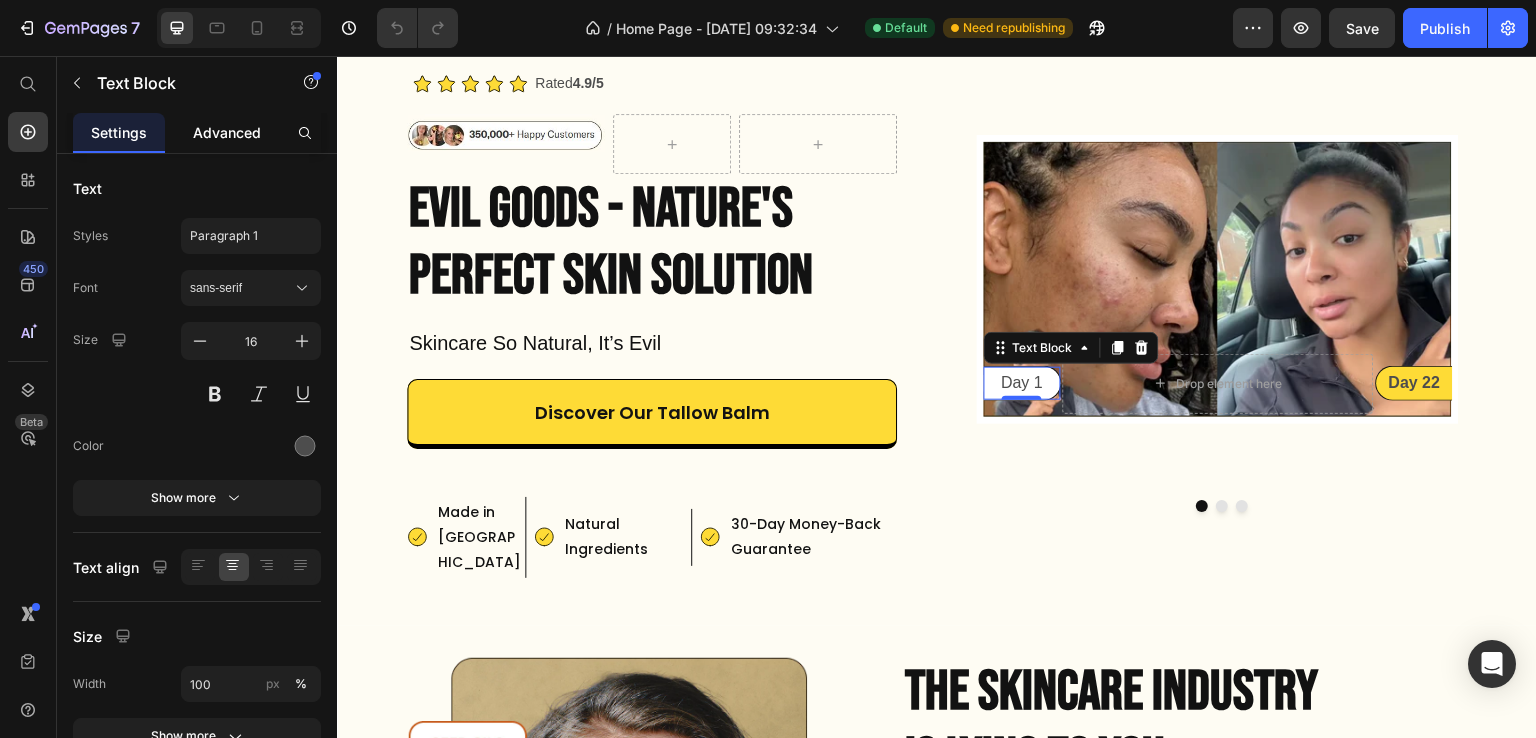 click on "Advanced" 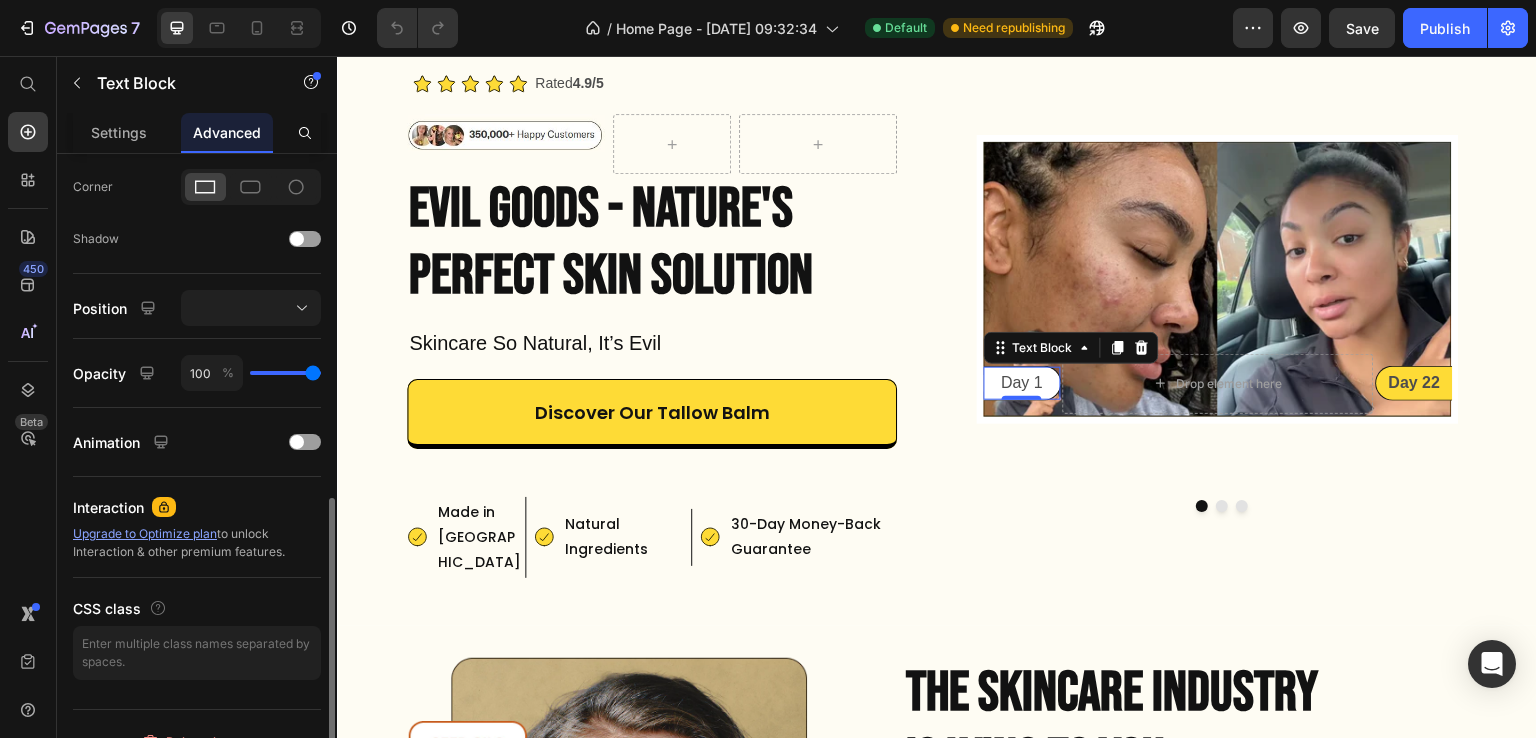 scroll, scrollTop: 626, scrollLeft: 0, axis: vertical 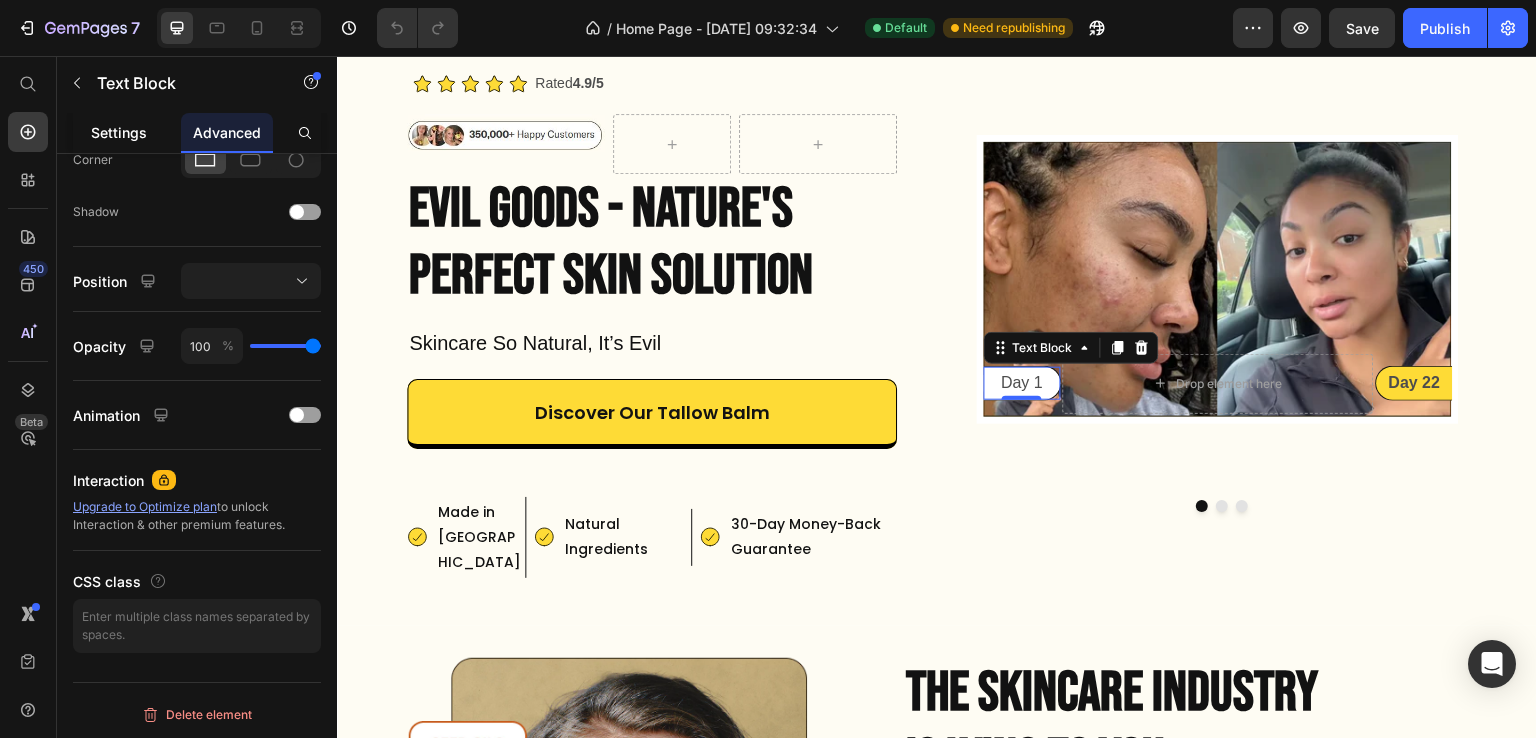 click on "Settings" at bounding box center [119, 132] 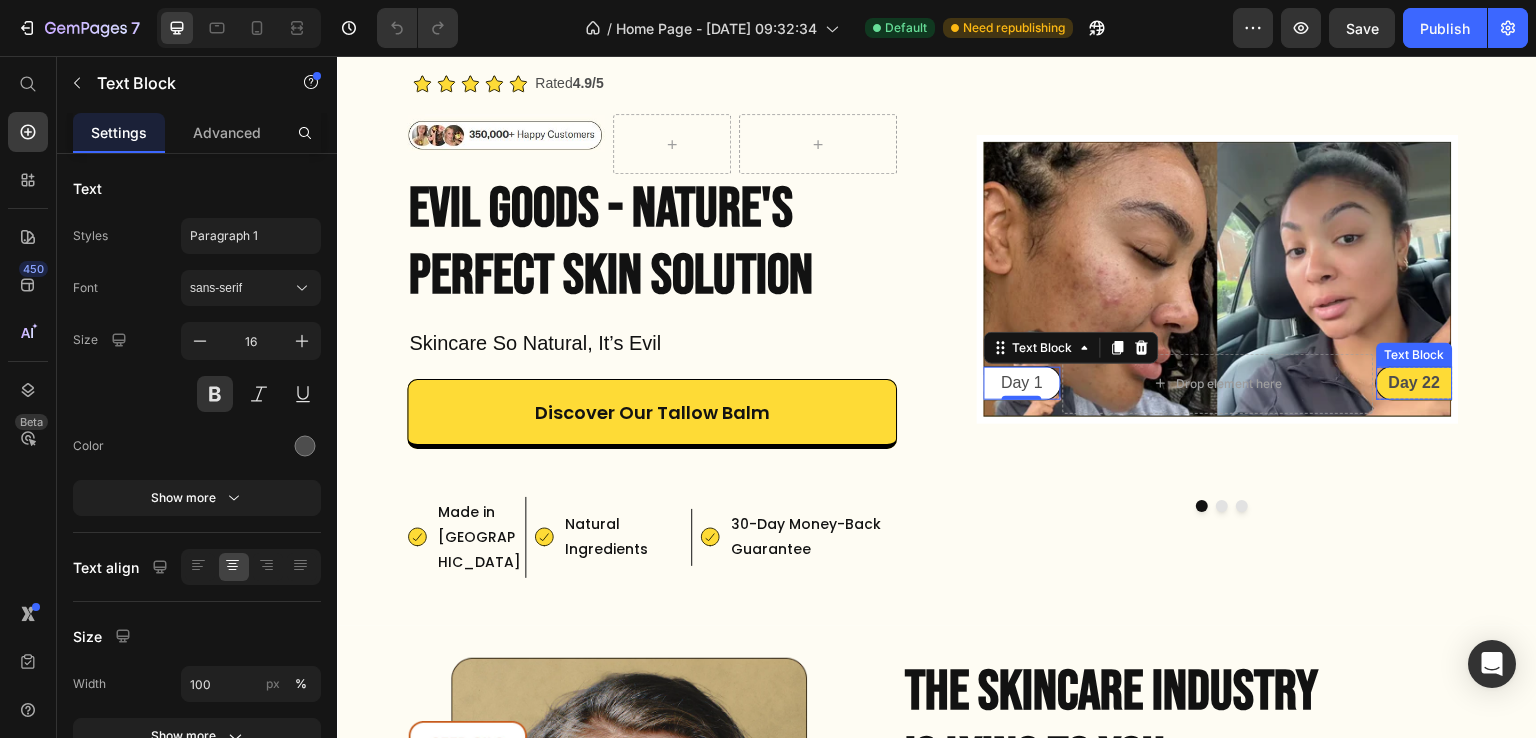 click on "Day 22" at bounding box center (1415, 383) 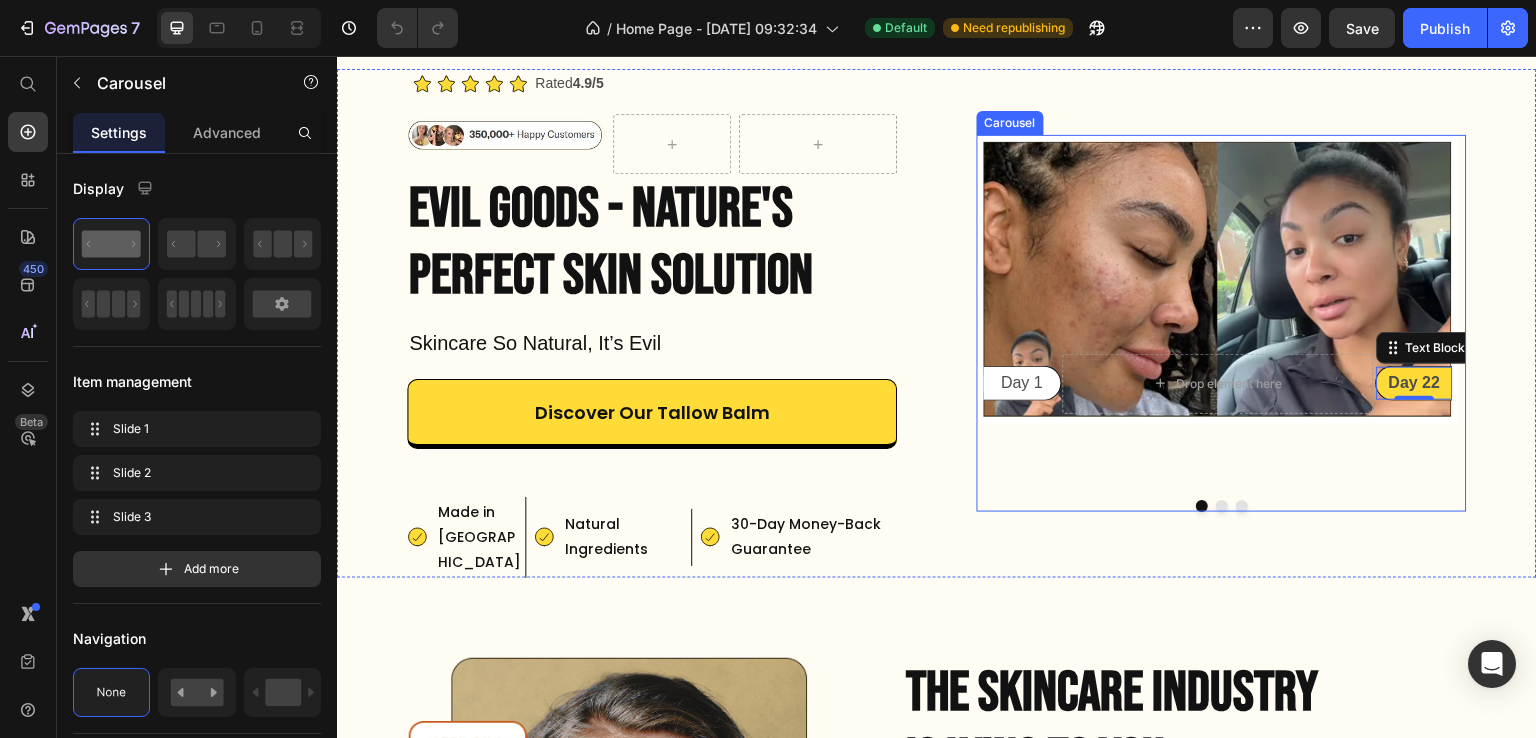 click at bounding box center (1222, 506) 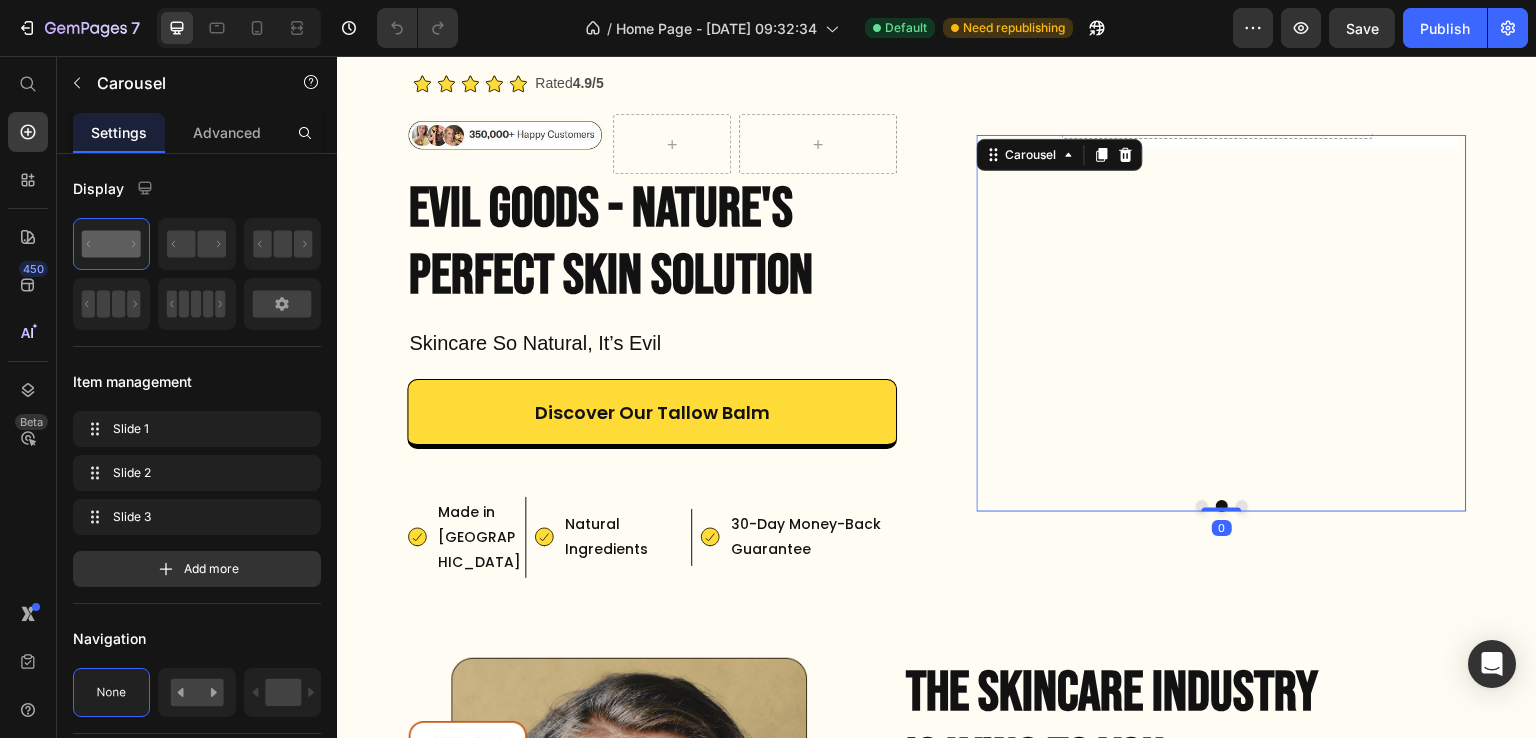 click on "Day 1" at bounding box center (1022, 383) 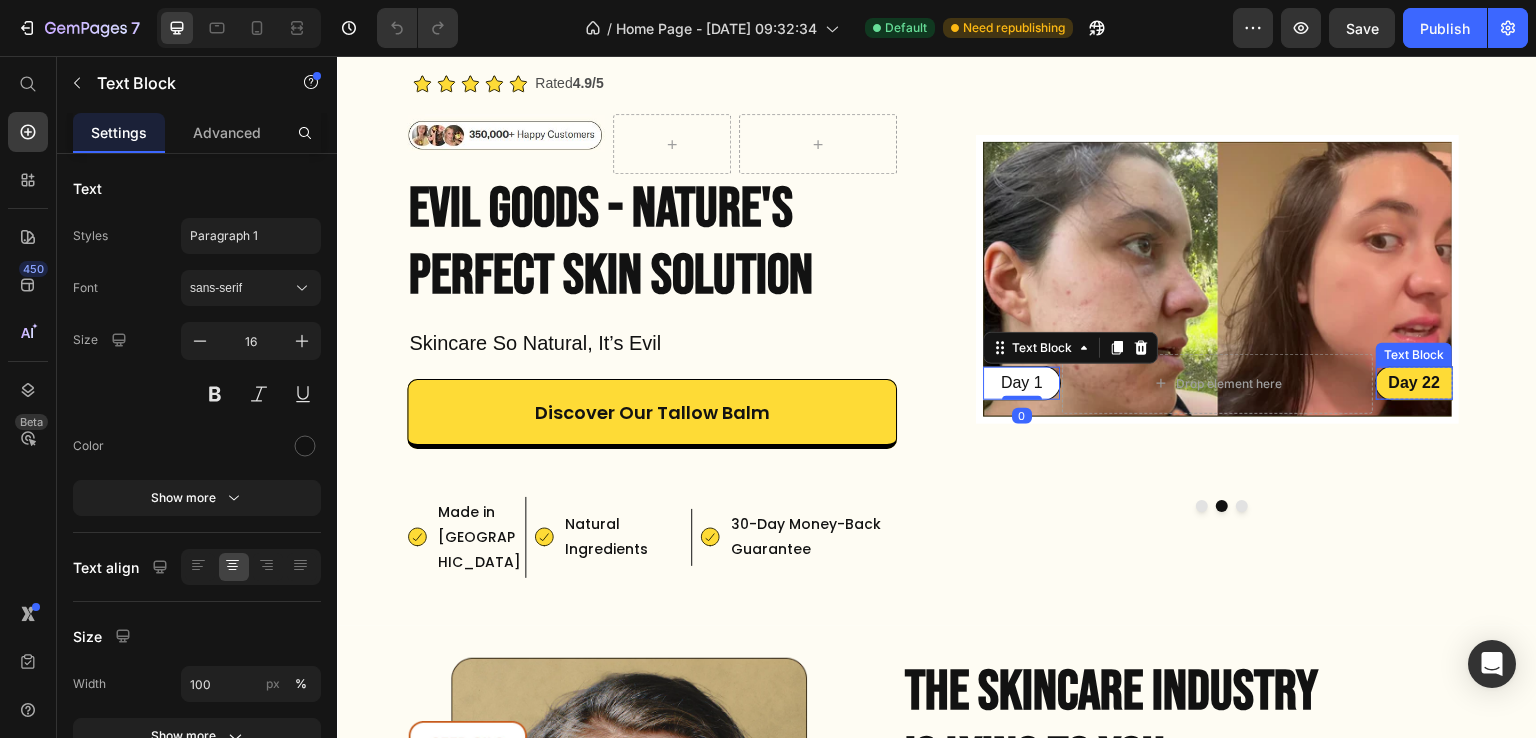 click on "Day 22" at bounding box center (1415, 383) 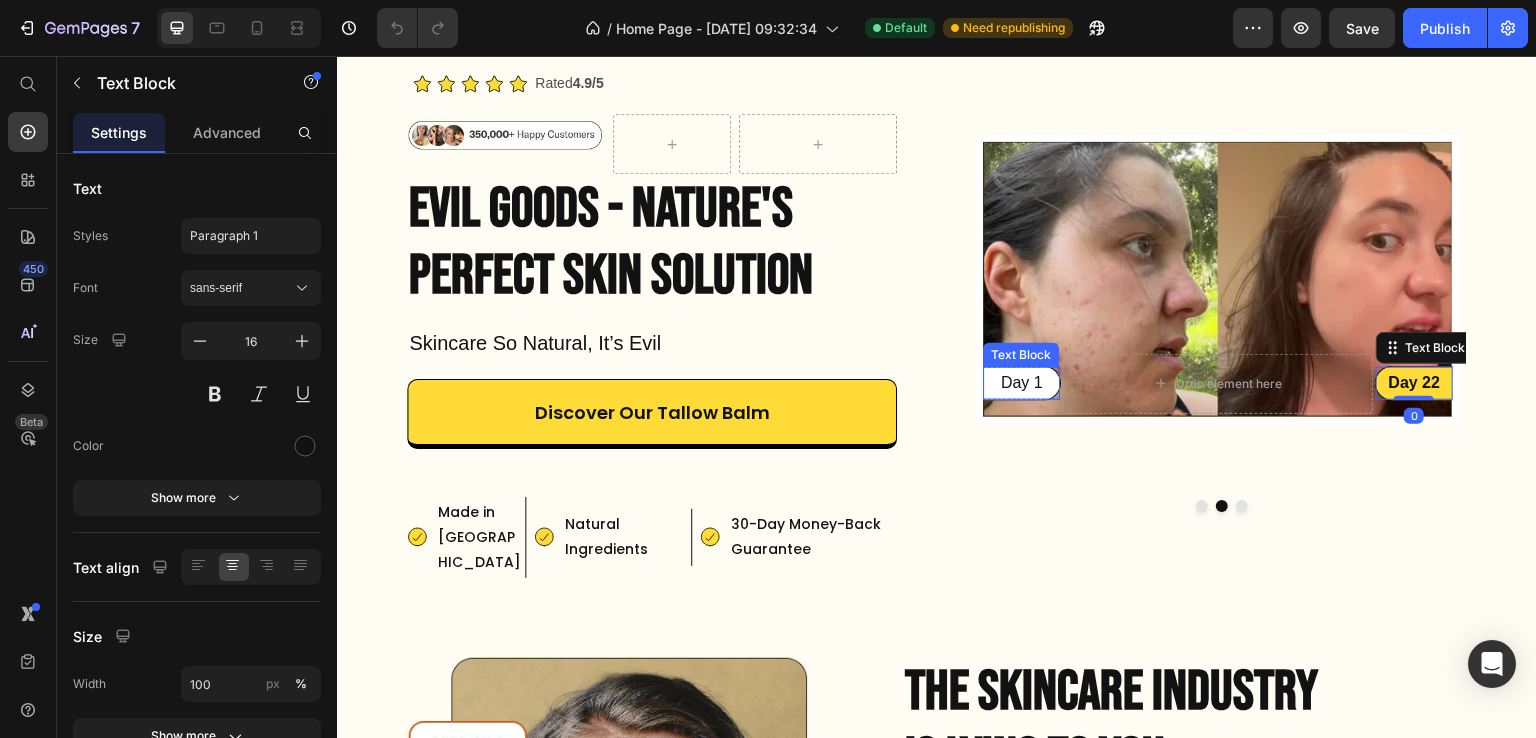 click on "Day 1" at bounding box center (1022, 383) 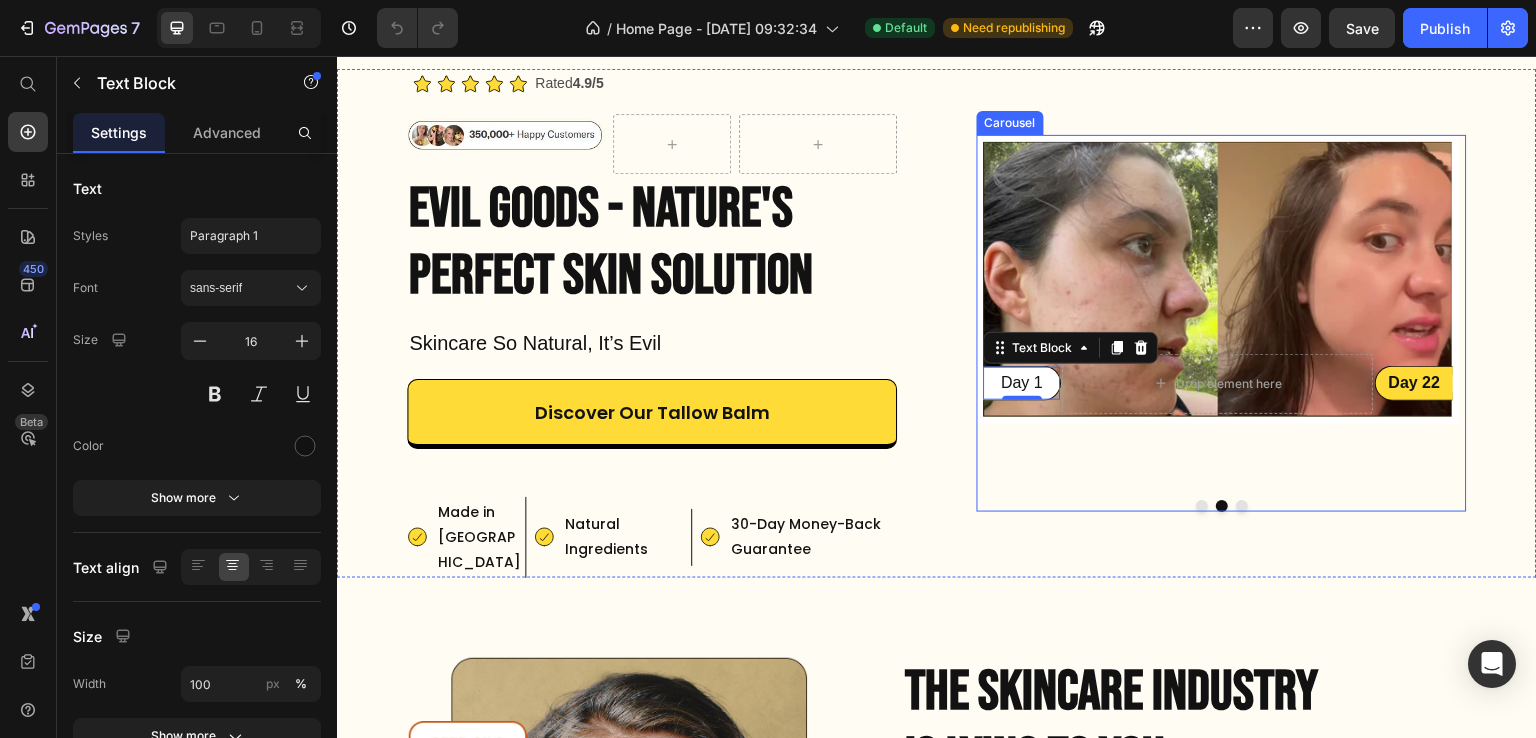click at bounding box center [1202, 506] 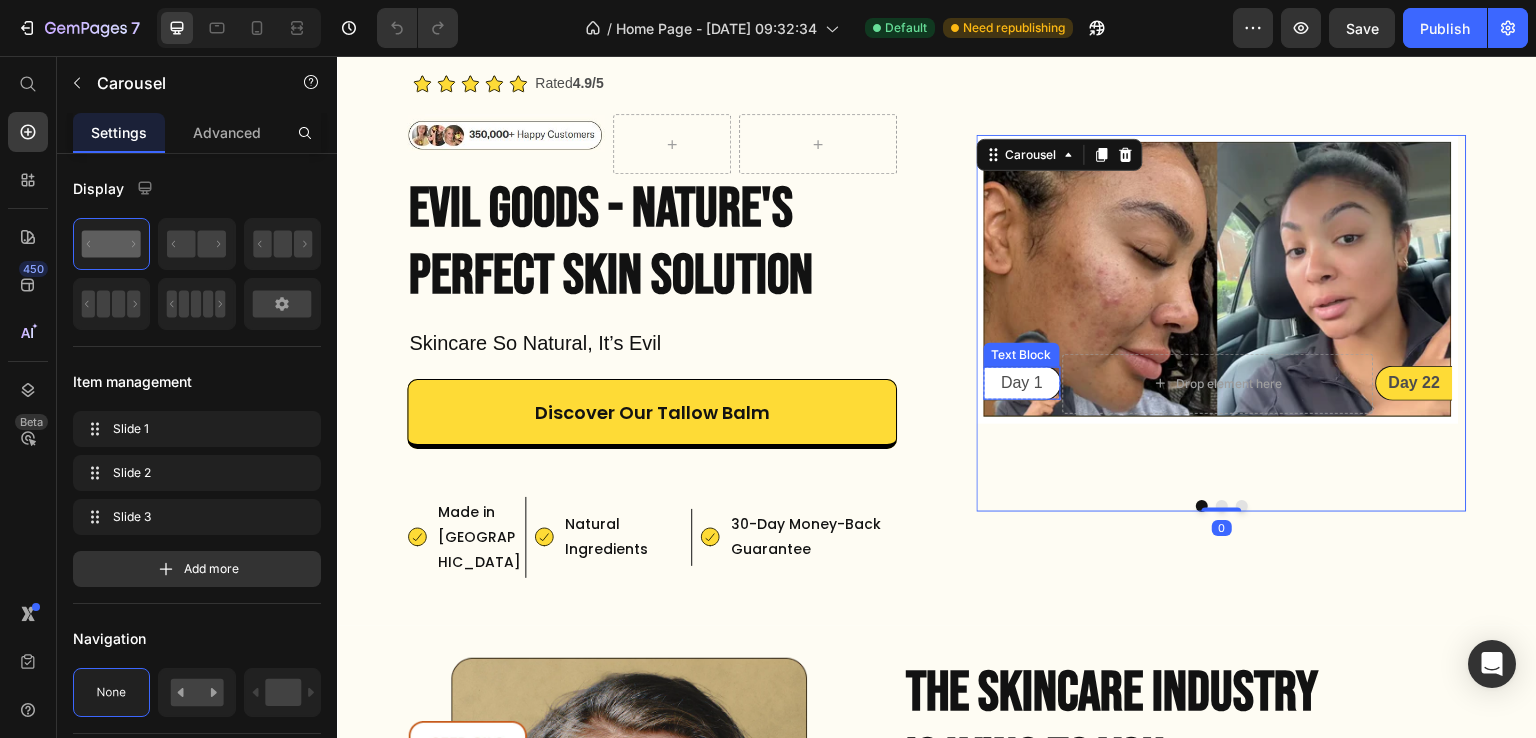 click on "Day 1" at bounding box center [1022, 383] 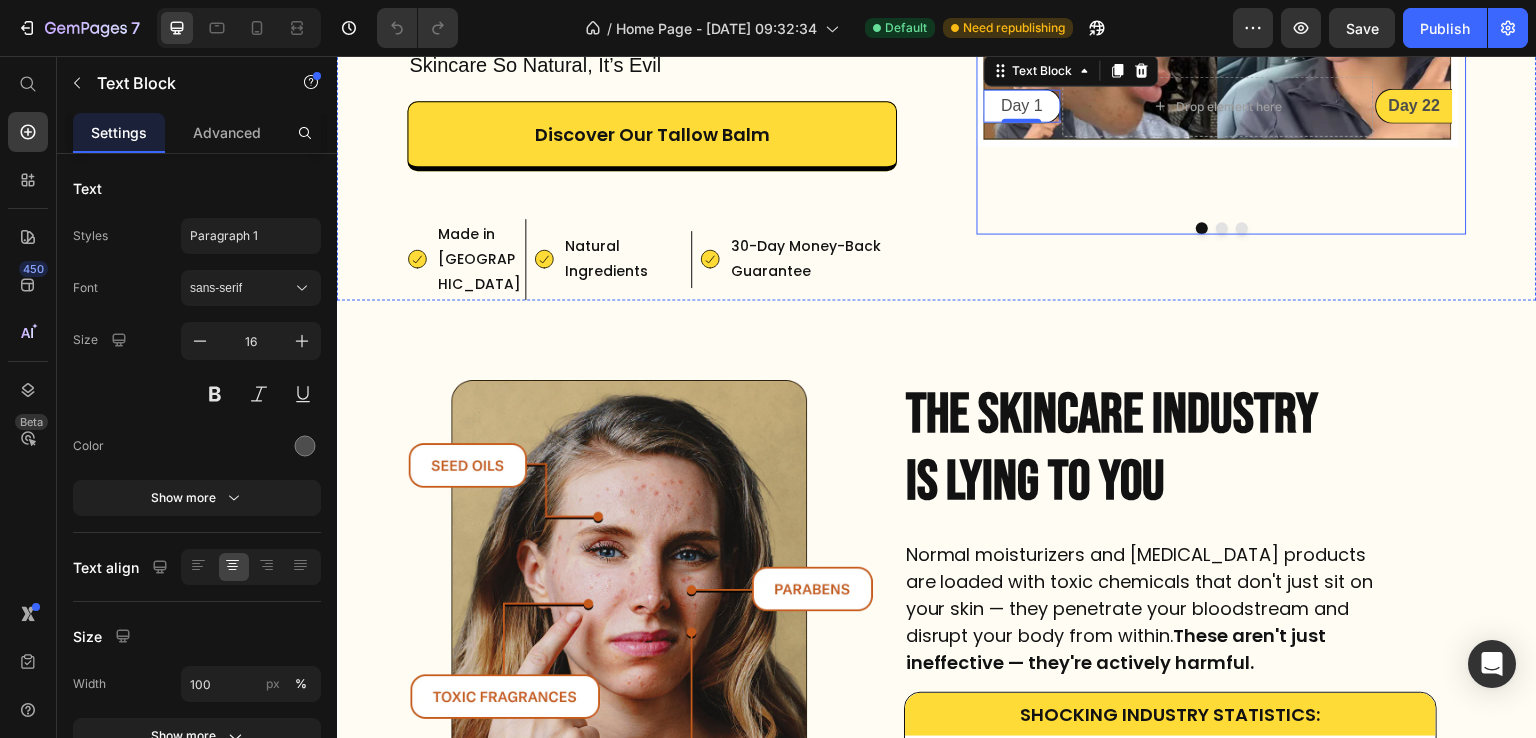 scroll, scrollTop: 375, scrollLeft: 0, axis: vertical 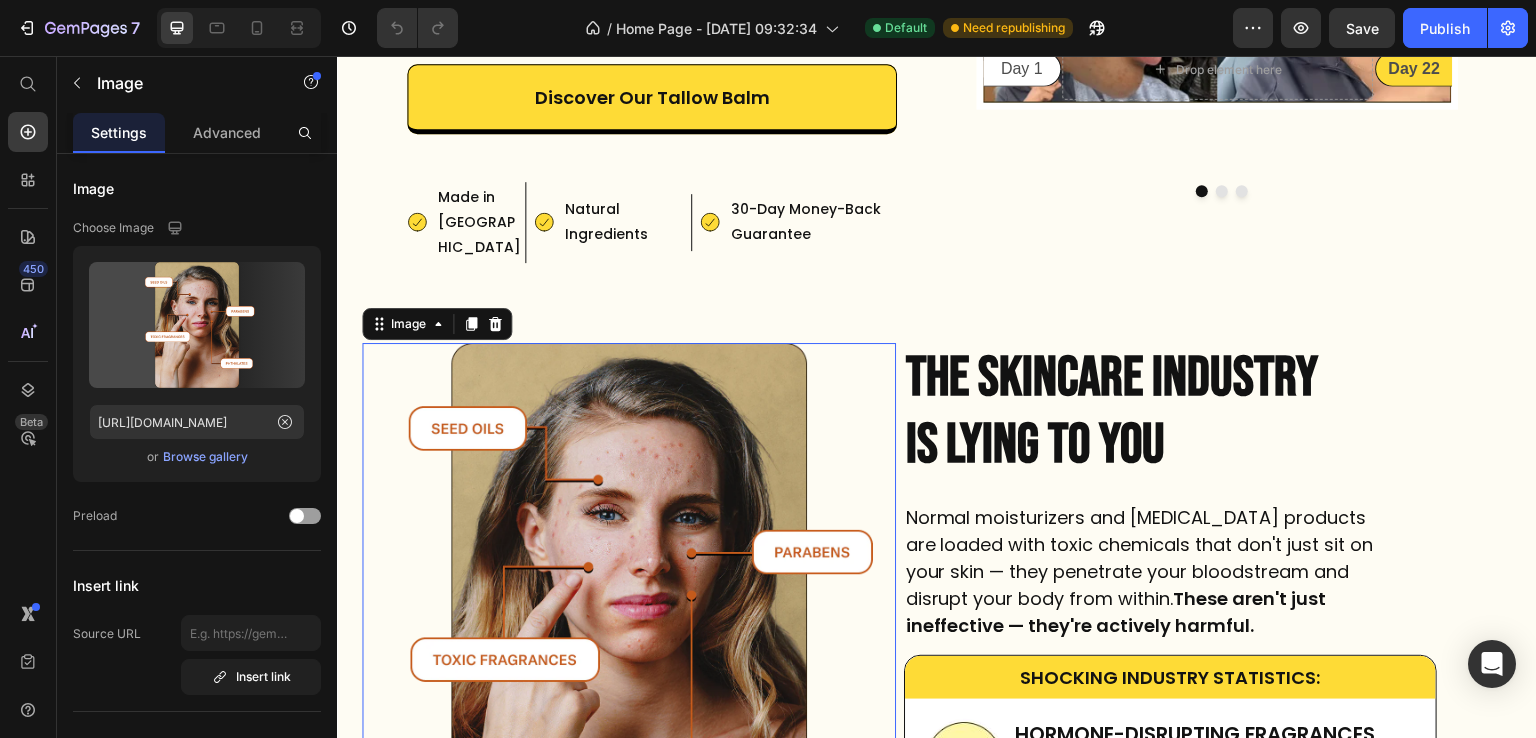 click at bounding box center [629, 610] 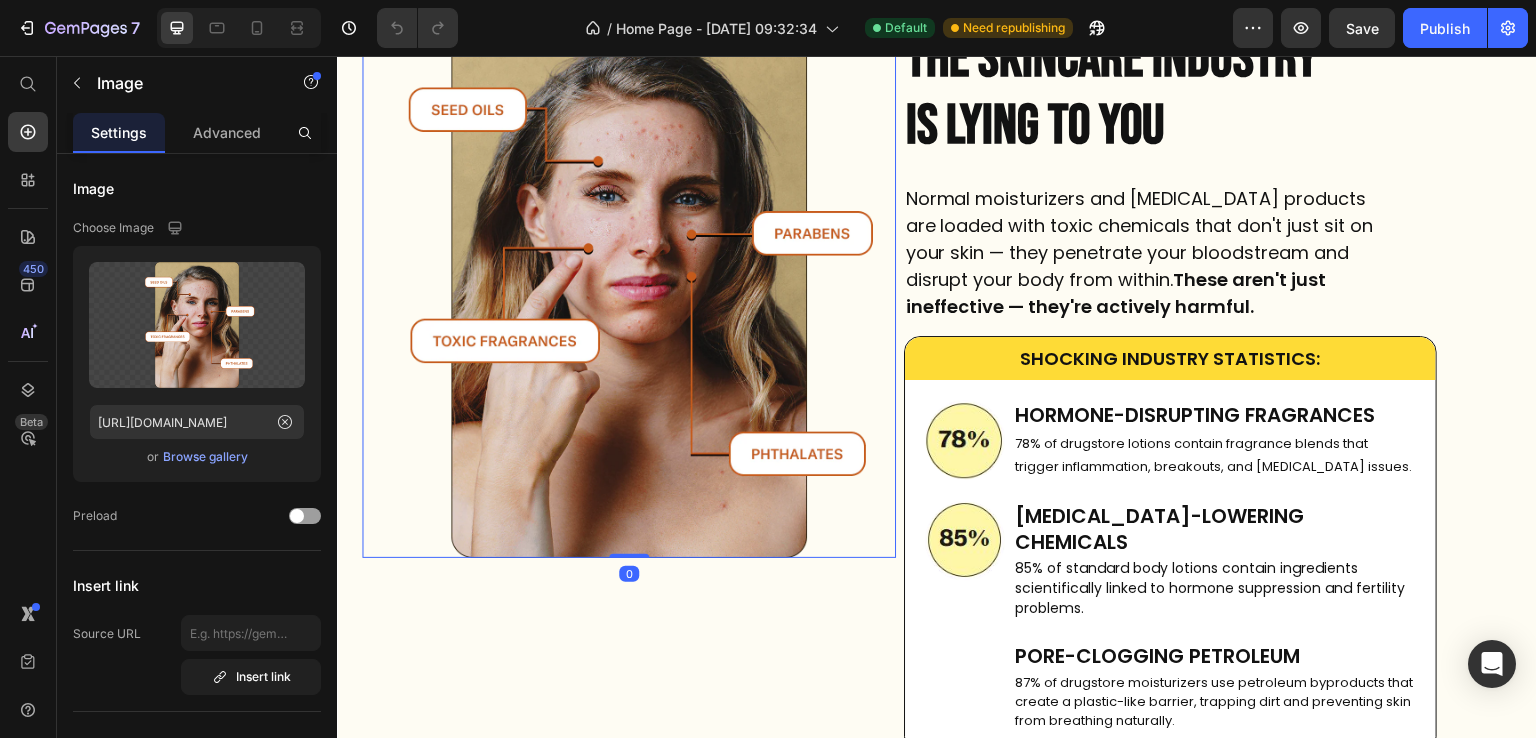 scroll, scrollTop: 699, scrollLeft: 0, axis: vertical 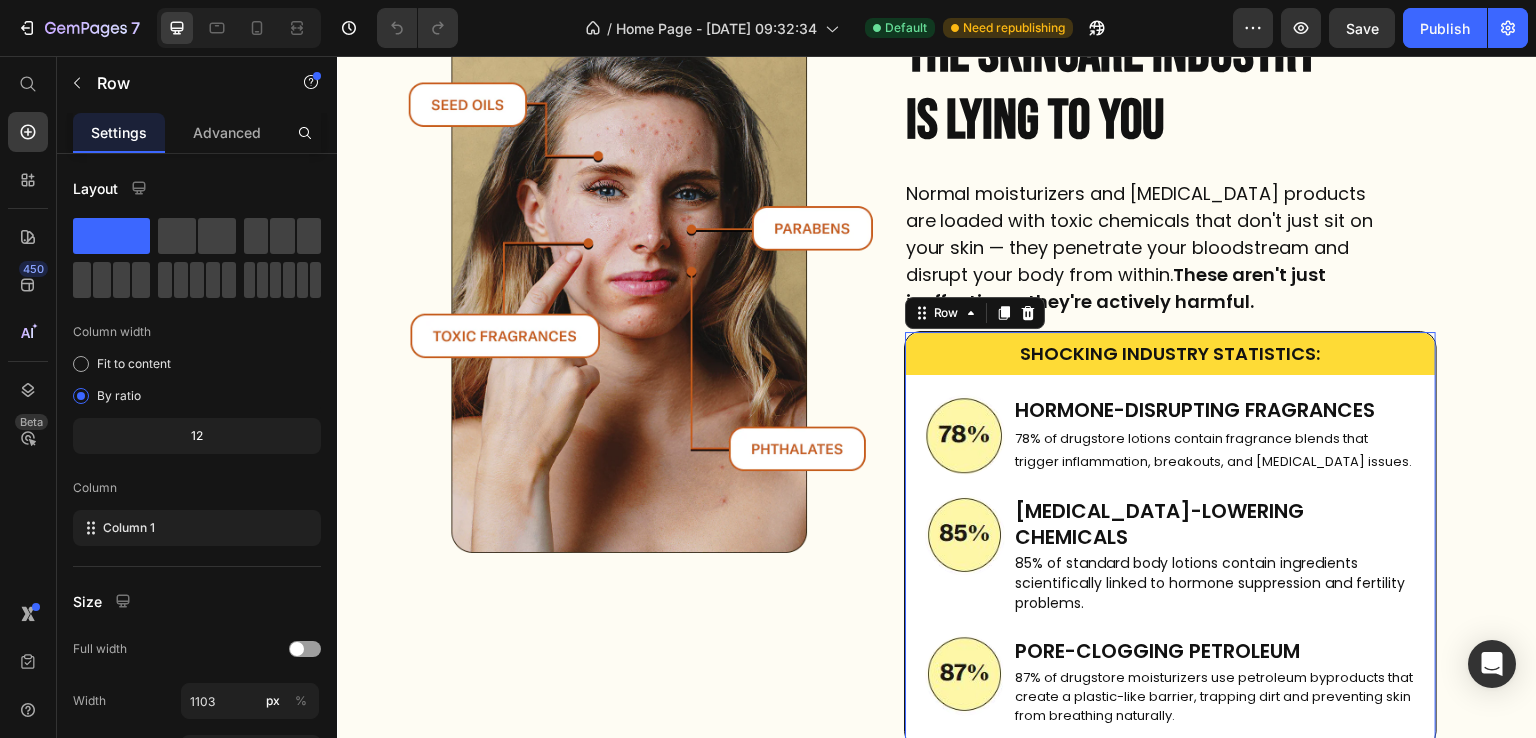 click on "SHOCKING INDUSTRY STATISTICS: Heading Row Image HORMONE-DISRUPTING FRAGRANCES Heading 78% of drugstore lotions contain fragrance blends that trigger inflammation, breakouts, and [MEDICAL_DATA] issues. Text Block Row Image [MEDICAL_DATA]-LOWERING CHEMICALS Heading 85% of standard body lotions contain ingredients scientifically linked to hormone suppression and fertility problems. Text Block Row Image PORE-CLOGGING PETROLEUM Heading 87% of drugstore moisturizers use petroleum byproducts that create a plastic-like barrier, trapping dirt and preventing skin from breathing naturally. Text Block Row" at bounding box center (1171, 539) 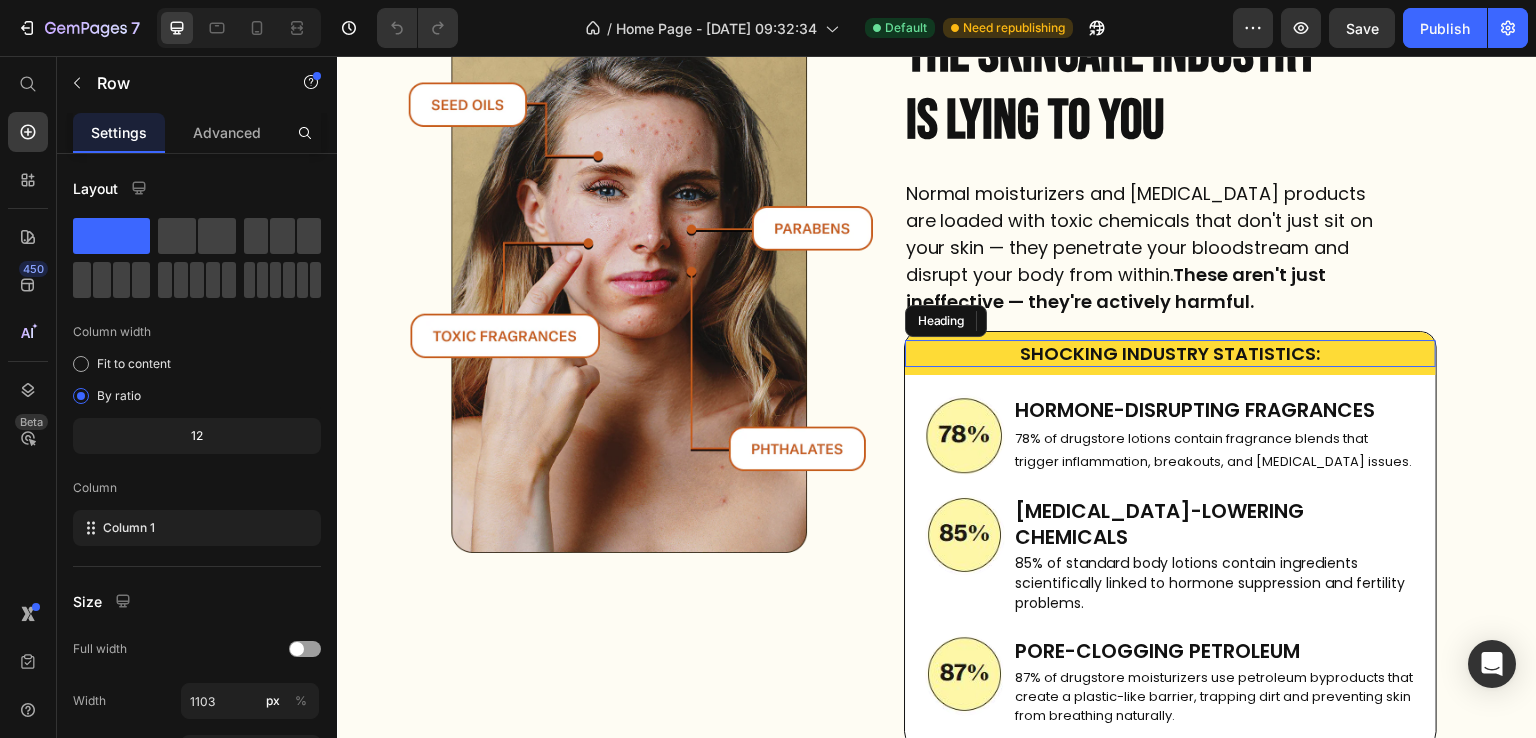 click on "SHOCKING INDUSTRY STATISTICS:" at bounding box center [1171, 353] 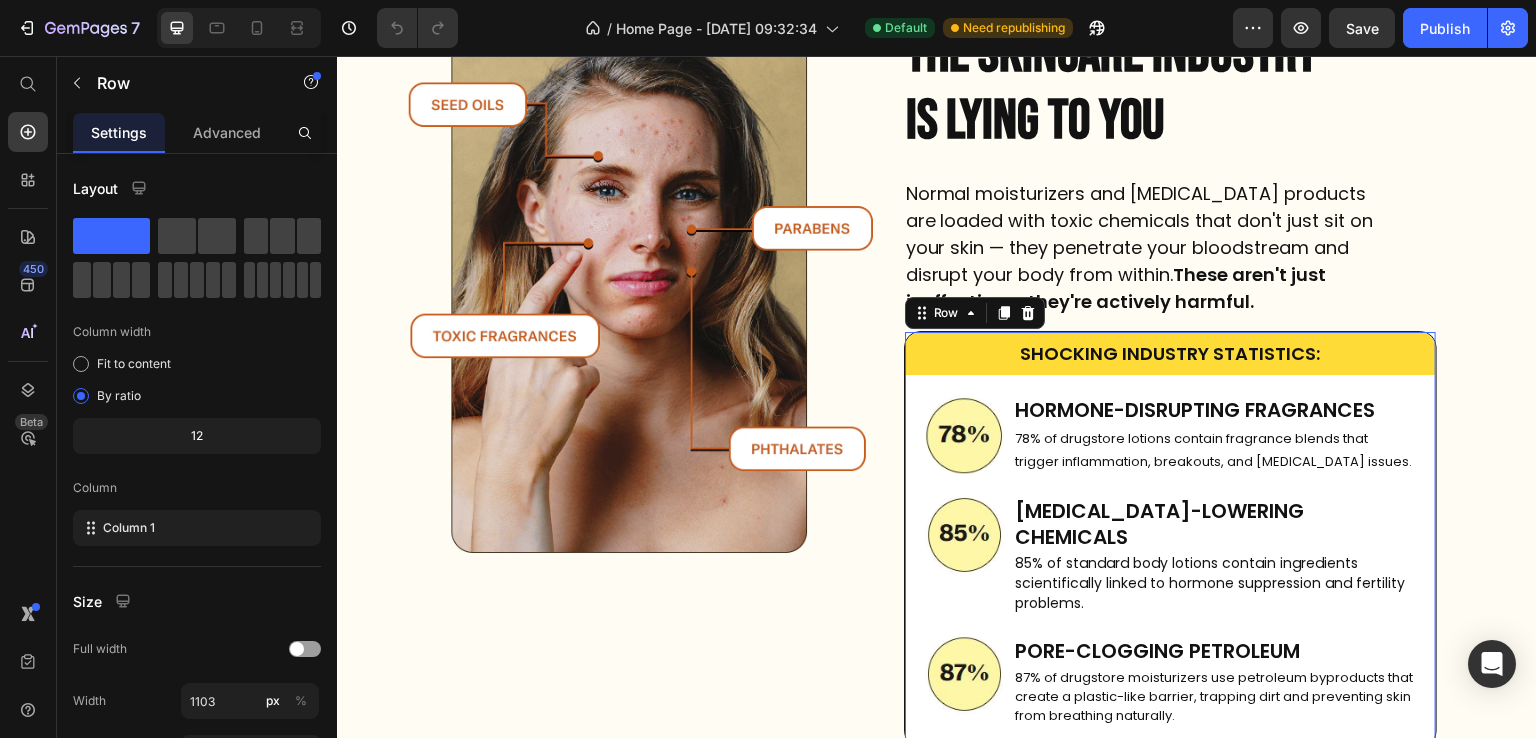 click on "SHOCKING INDUSTRY STATISTICS: Heading Row Image HORMONE-DISRUPTING FRAGRANCES Heading 78% of drugstore lotions contain fragrance blends that trigger inflammation, breakouts, and [MEDICAL_DATA] issues. Text Block Row Image [MEDICAL_DATA]-LOWERING CHEMICALS Heading 85% of standard body lotions contain ingredients scientifically linked to hormone suppression and fertility problems. Text Block Row Image PORE-CLOGGING PETROLEUM Heading 87% of drugstore moisturizers use petroleum byproducts that create a plastic-like barrier, trapping dirt and preventing skin from breathing naturally. Text Block Row" at bounding box center (1171, 539) 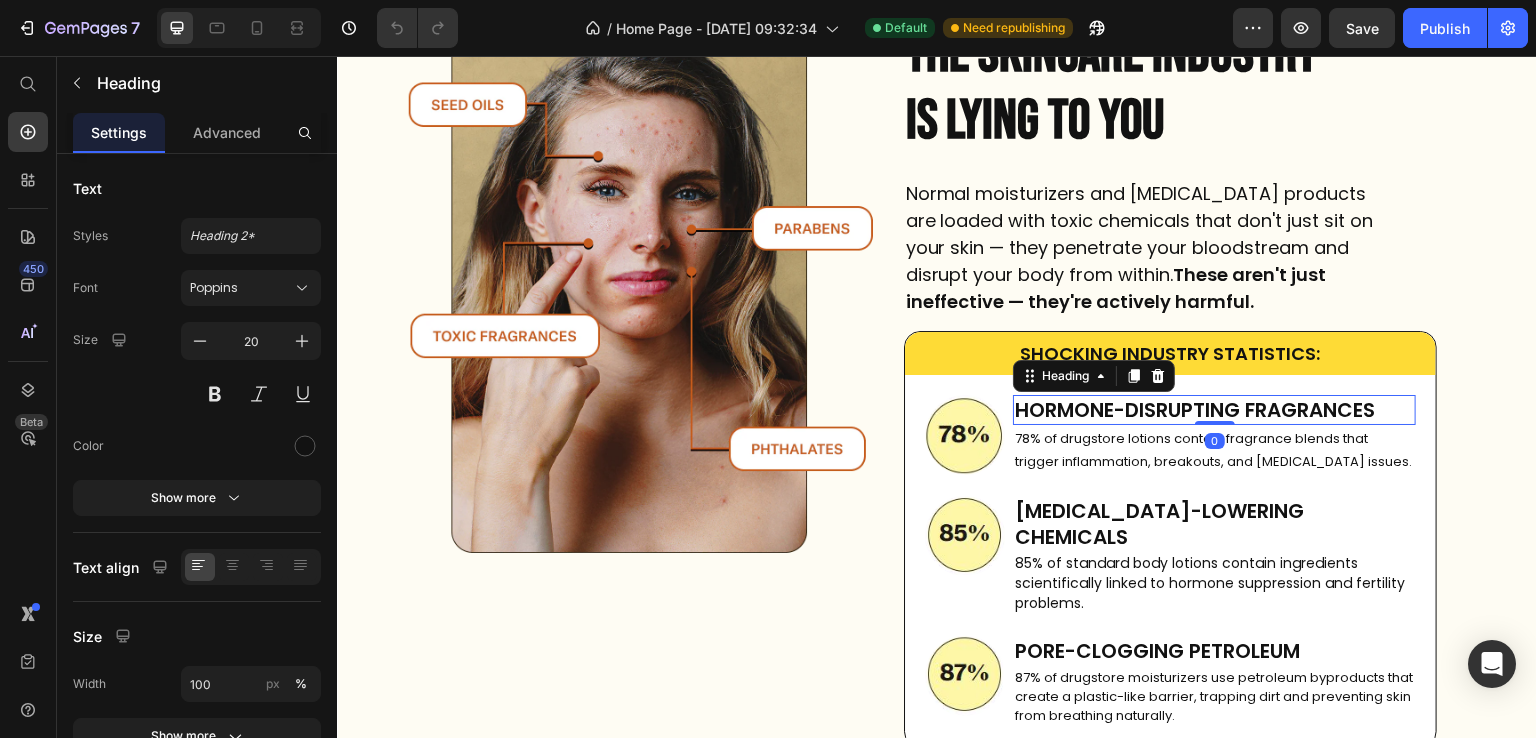 click on "HORMONE-DISRUPTING FRAGRANCES" at bounding box center (1214, 410) 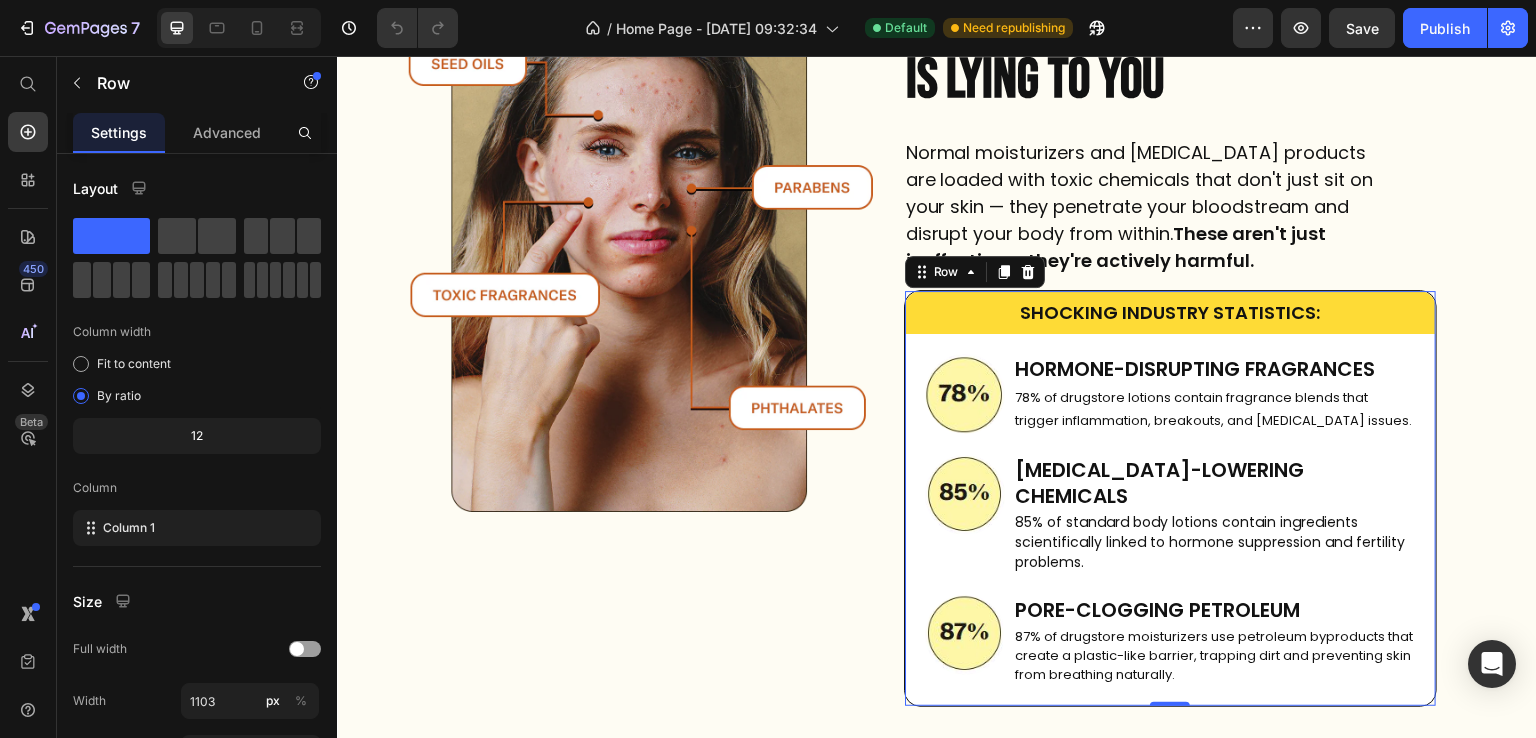 scroll, scrollTop: 739, scrollLeft: 0, axis: vertical 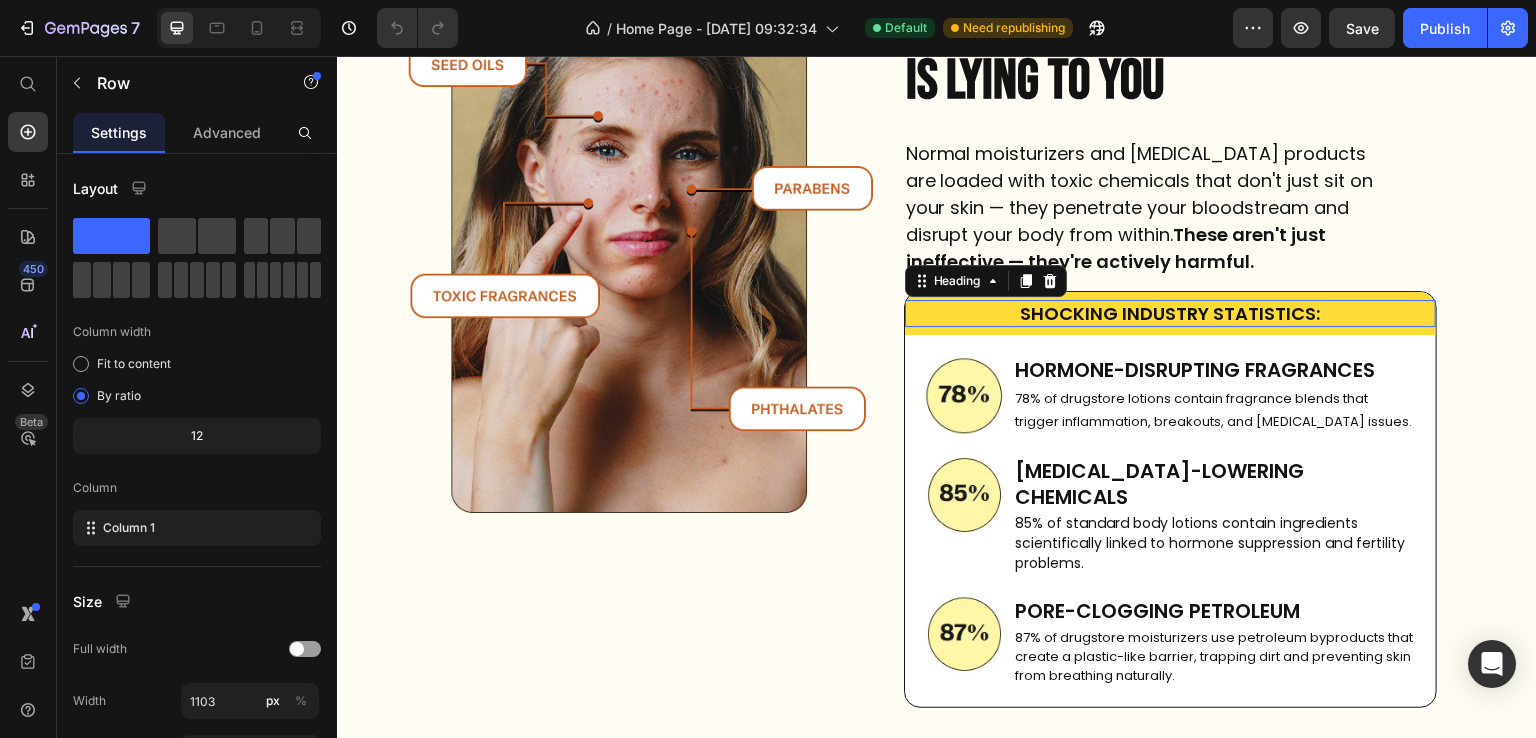 click on "SHOCKING INDUSTRY STATISTICS:" at bounding box center (1171, 313) 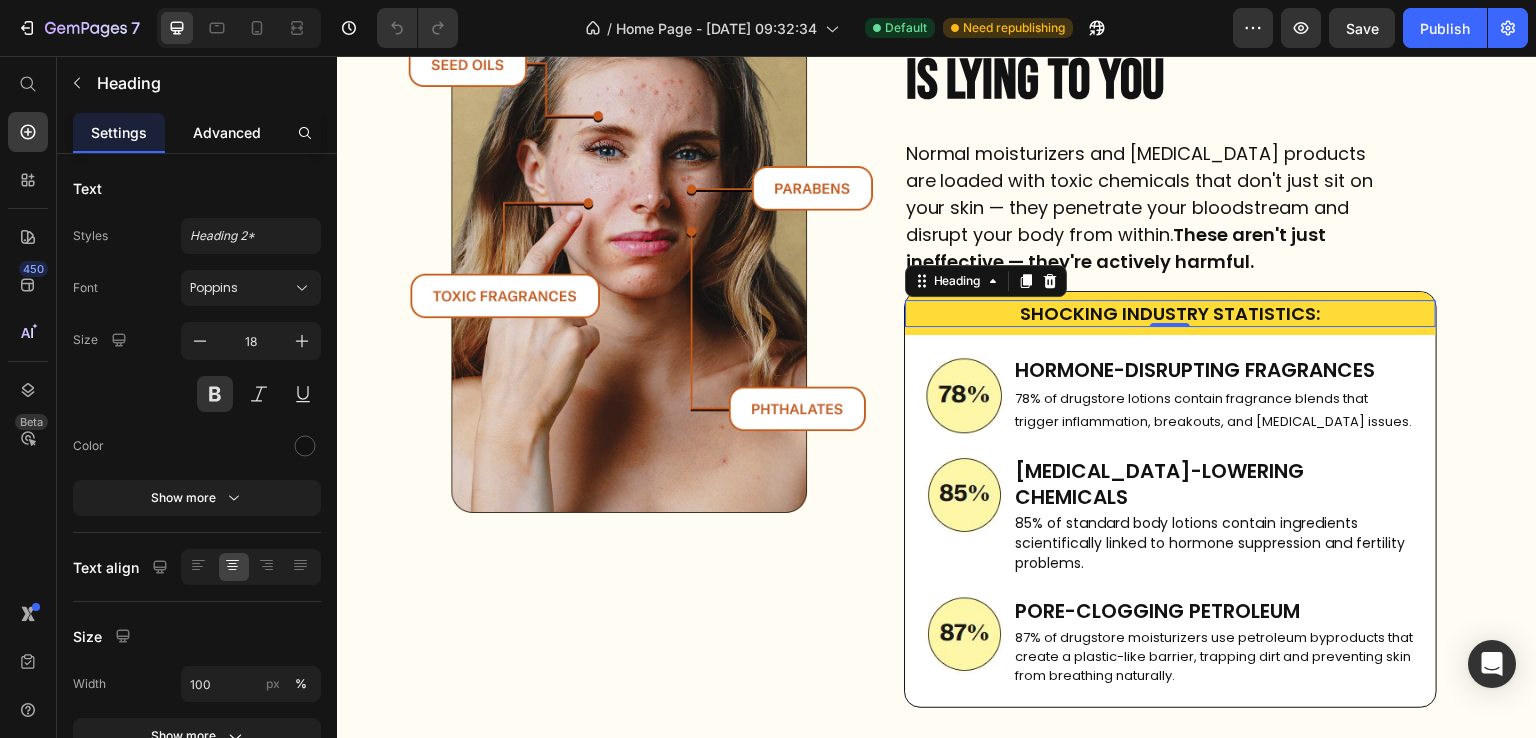 click on "Advanced" 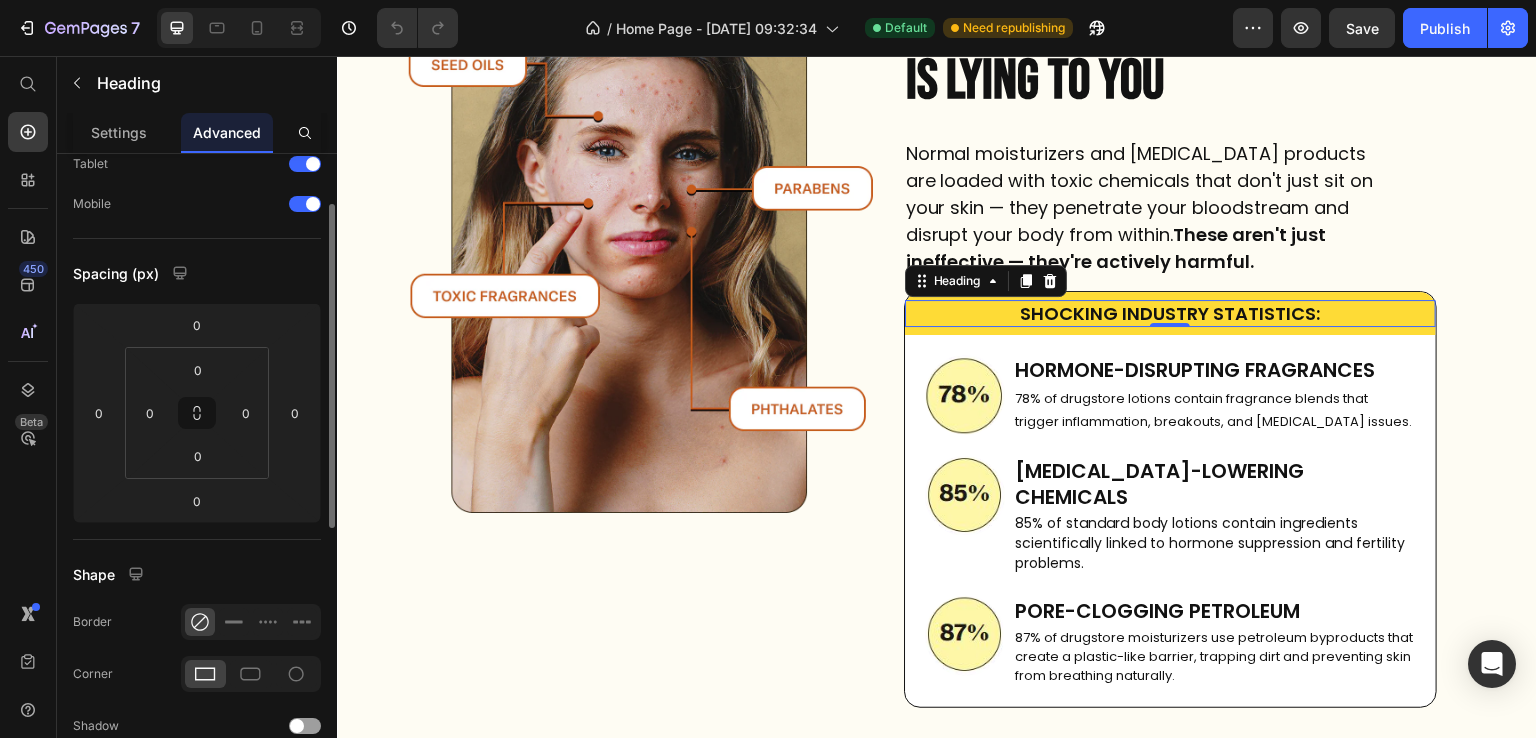 scroll, scrollTop: 108, scrollLeft: 0, axis: vertical 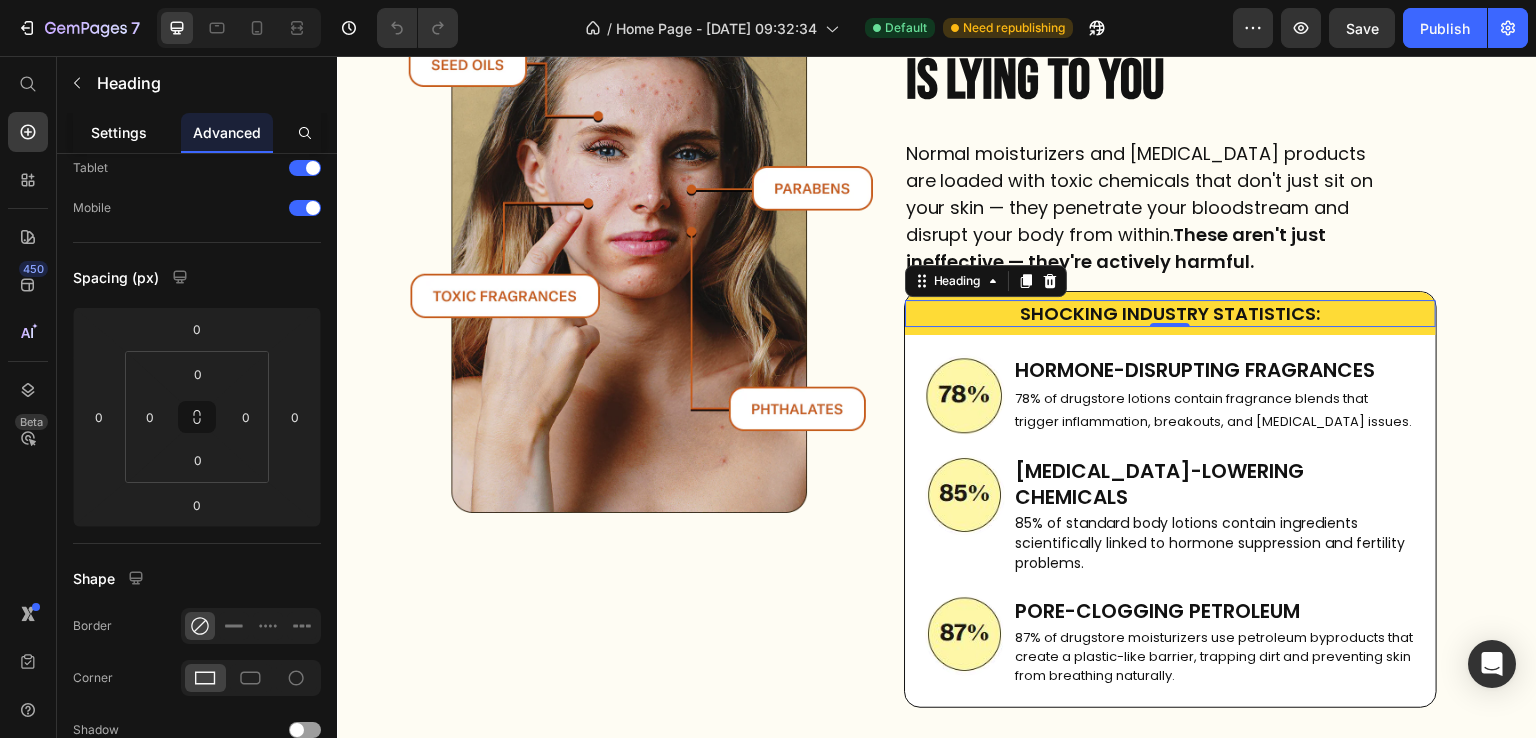 click on "Settings" at bounding box center [119, 132] 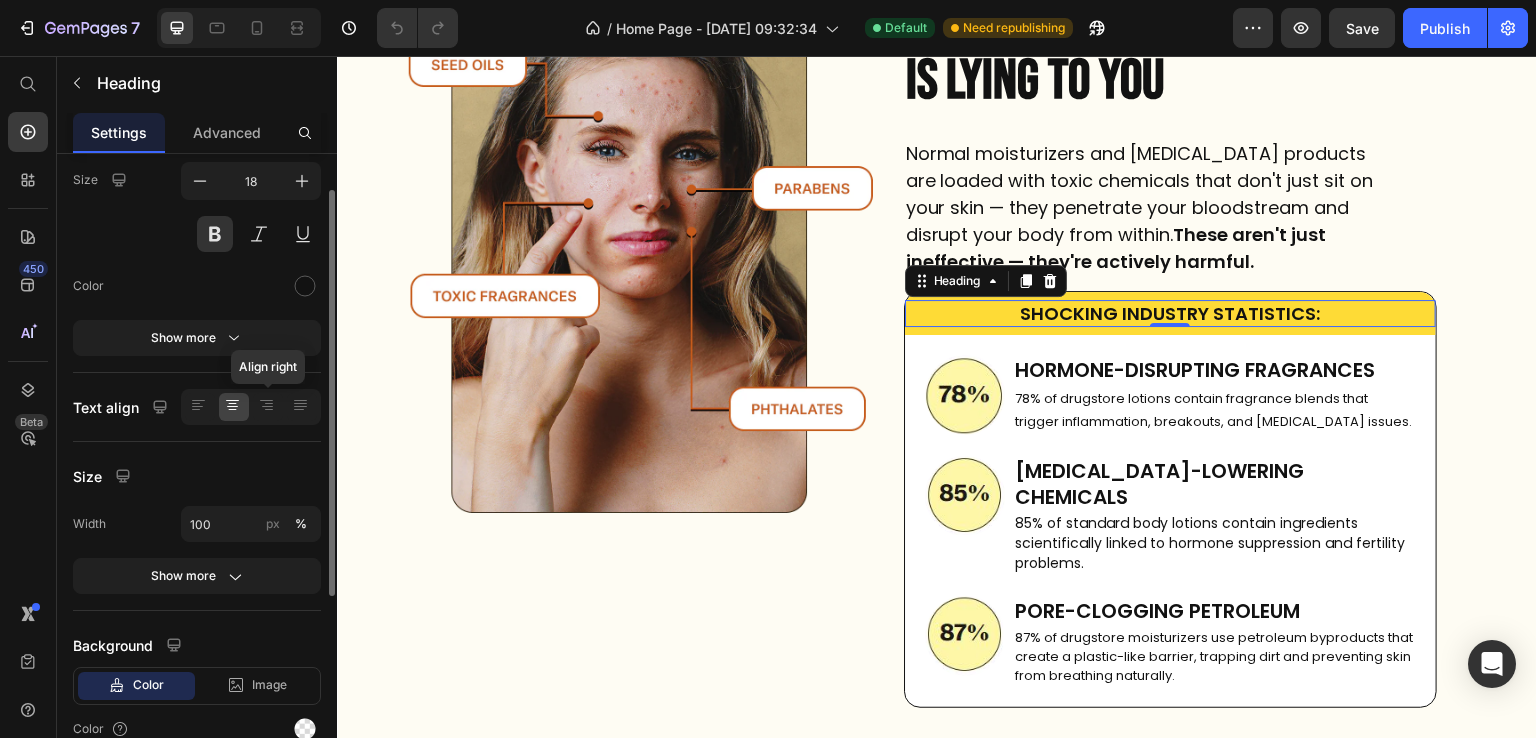 scroll, scrollTop: 76, scrollLeft: 0, axis: vertical 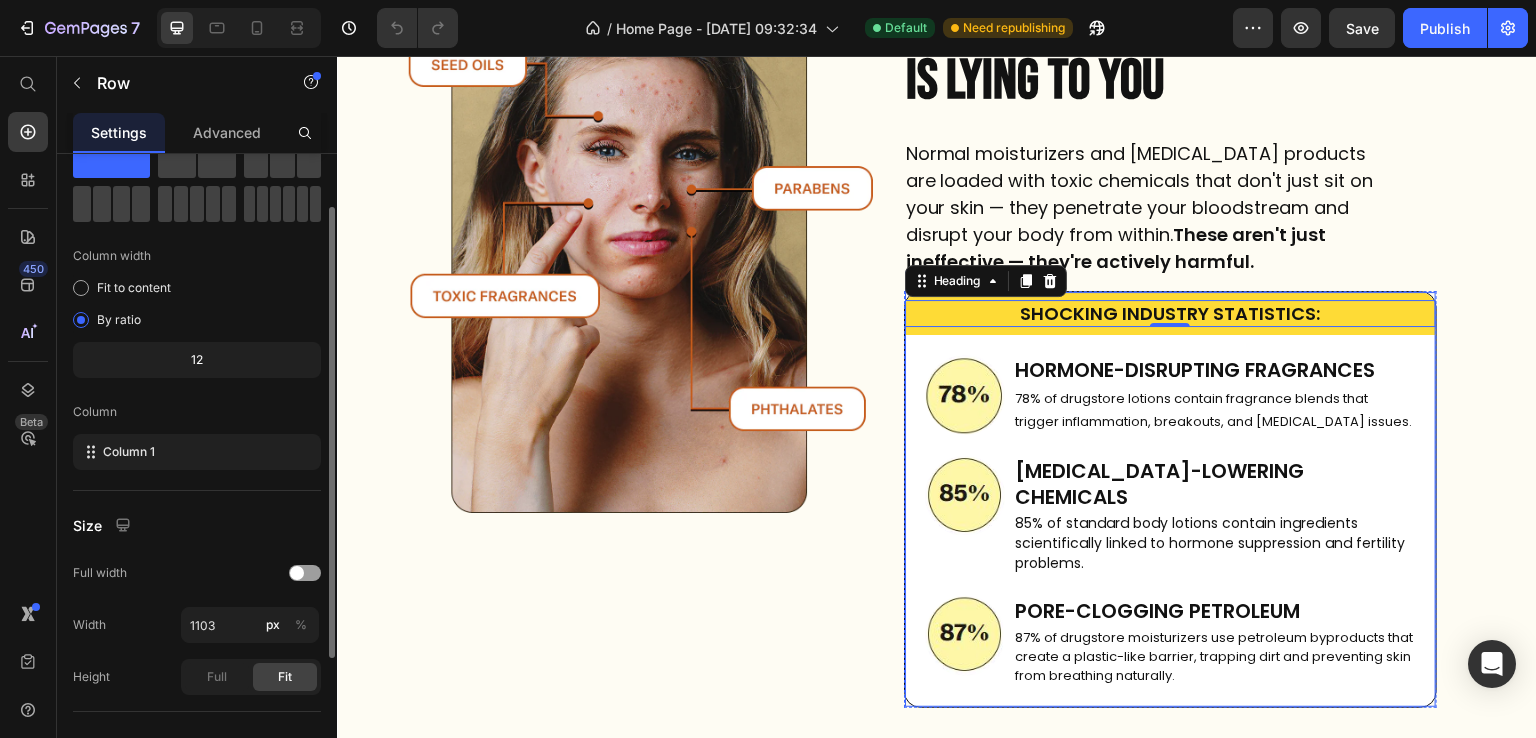 click on "SHOCKING INDUSTRY STATISTICS: Heading   0 Row Image HORMONE-DISRUPTING FRAGRANCES Heading 78% of drugstore lotions contain fragrance blends that trigger inflammation, breakouts, and [MEDICAL_DATA] issues. Text Block Row Image [MEDICAL_DATA]-LOWERING CHEMICALS Heading 85% of standard body lotions contain ingredients scientifically linked to hormone suppression and fertility problems. Text Block Row Image PORE-CLOGGING PETROLEUM Heading 87% of drugstore moisturizers use petroleum byproducts that create a plastic-like barrier, trapping dirt and preventing skin from breathing naturally. Text Block Row" at bounding box center [1171, 499] 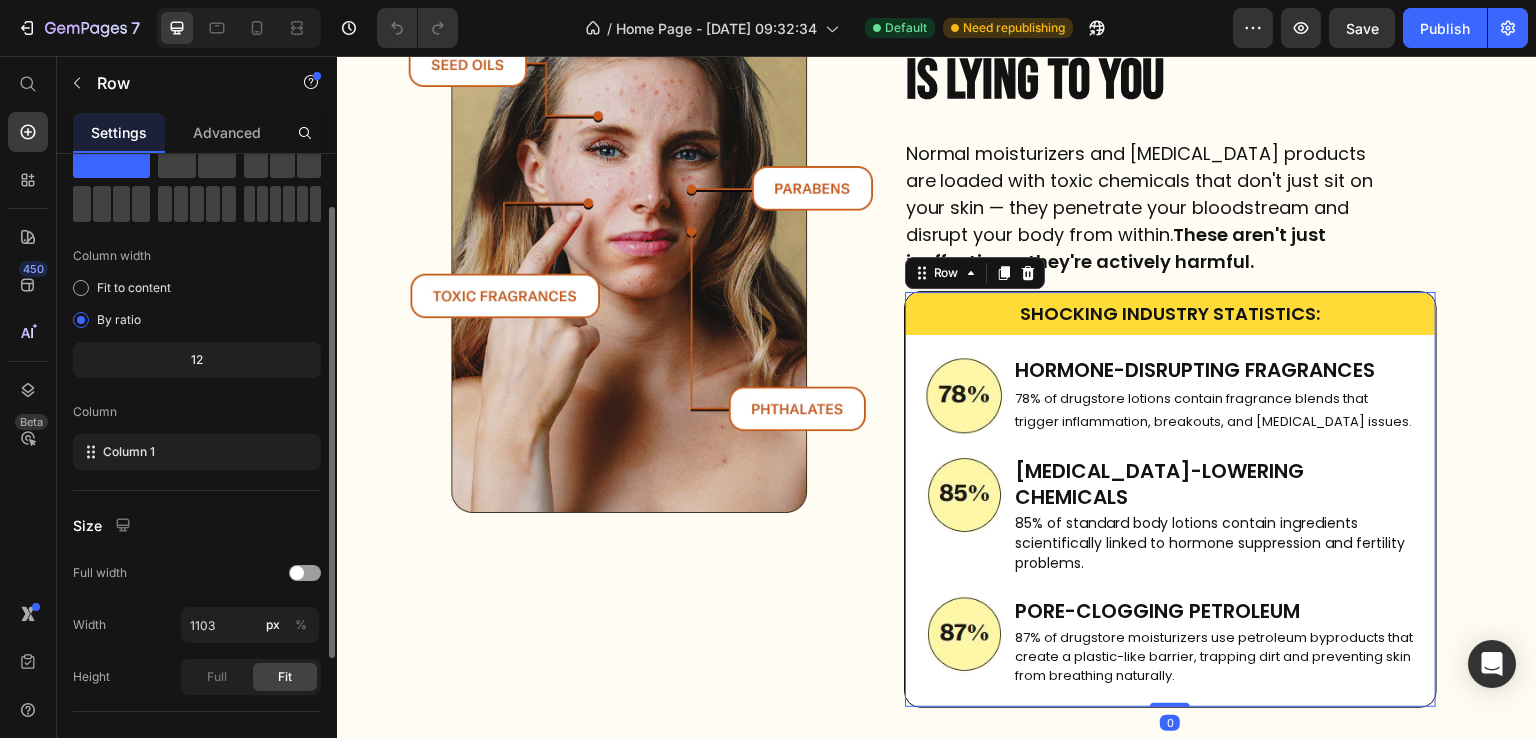 scroll, scrollTop: 0, scrollLeft: 0, axis: both 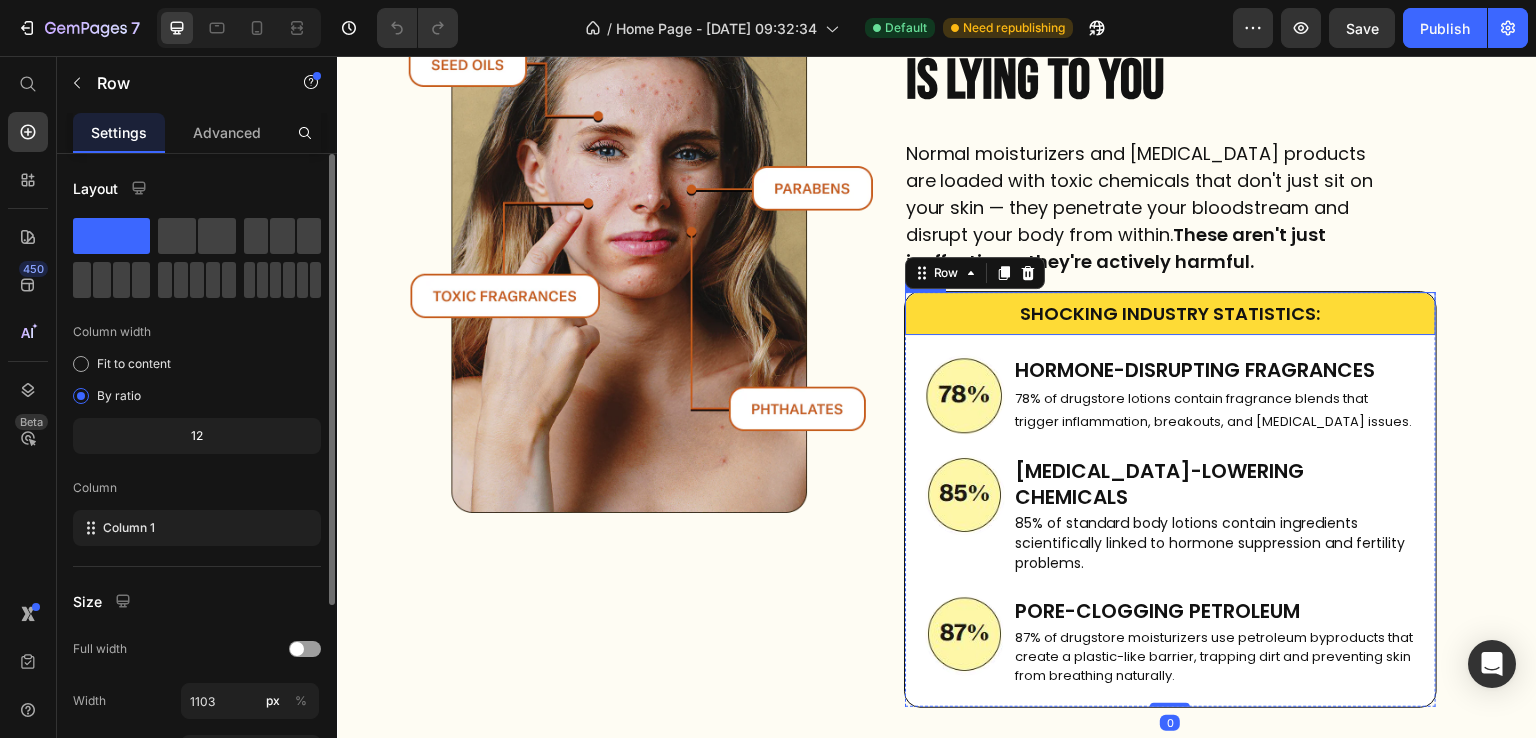 click on "SHOCKING INDUSTRY STATISTICS: Heading Row" at bounding box center (1171, 313) 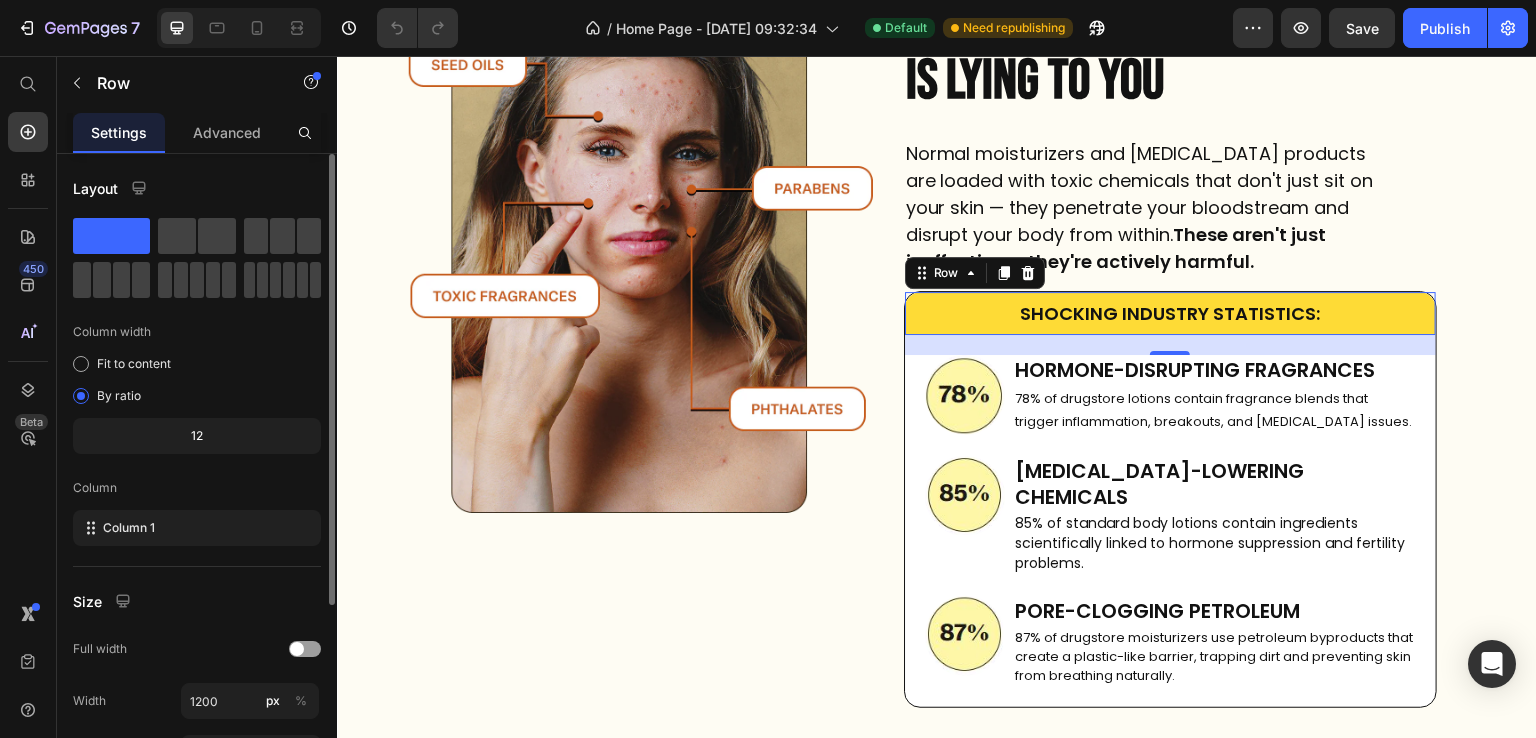 click on "20" at bounding box center [1171, 345] 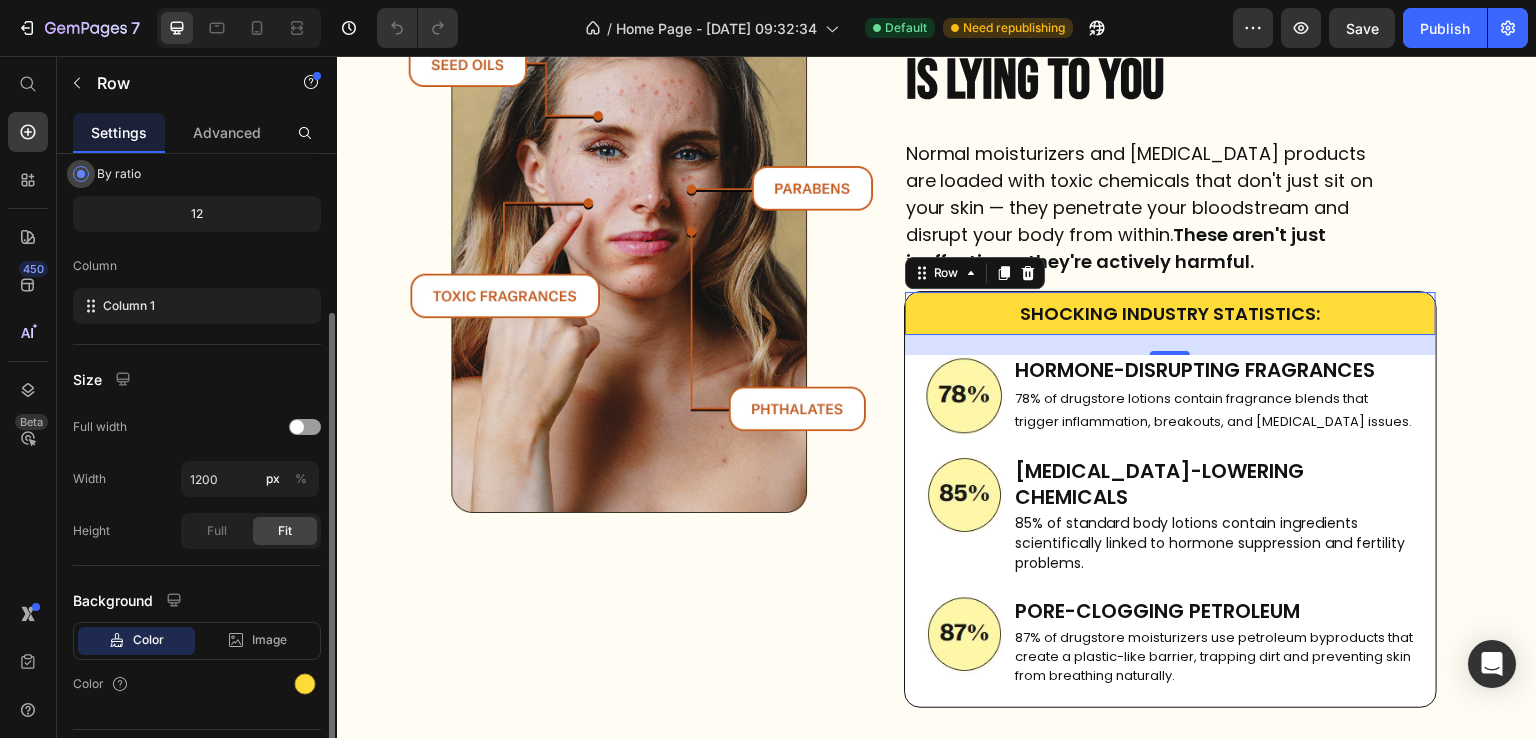 scroll, scrollTop: 221, scrollLeft: 0, axis: vertical 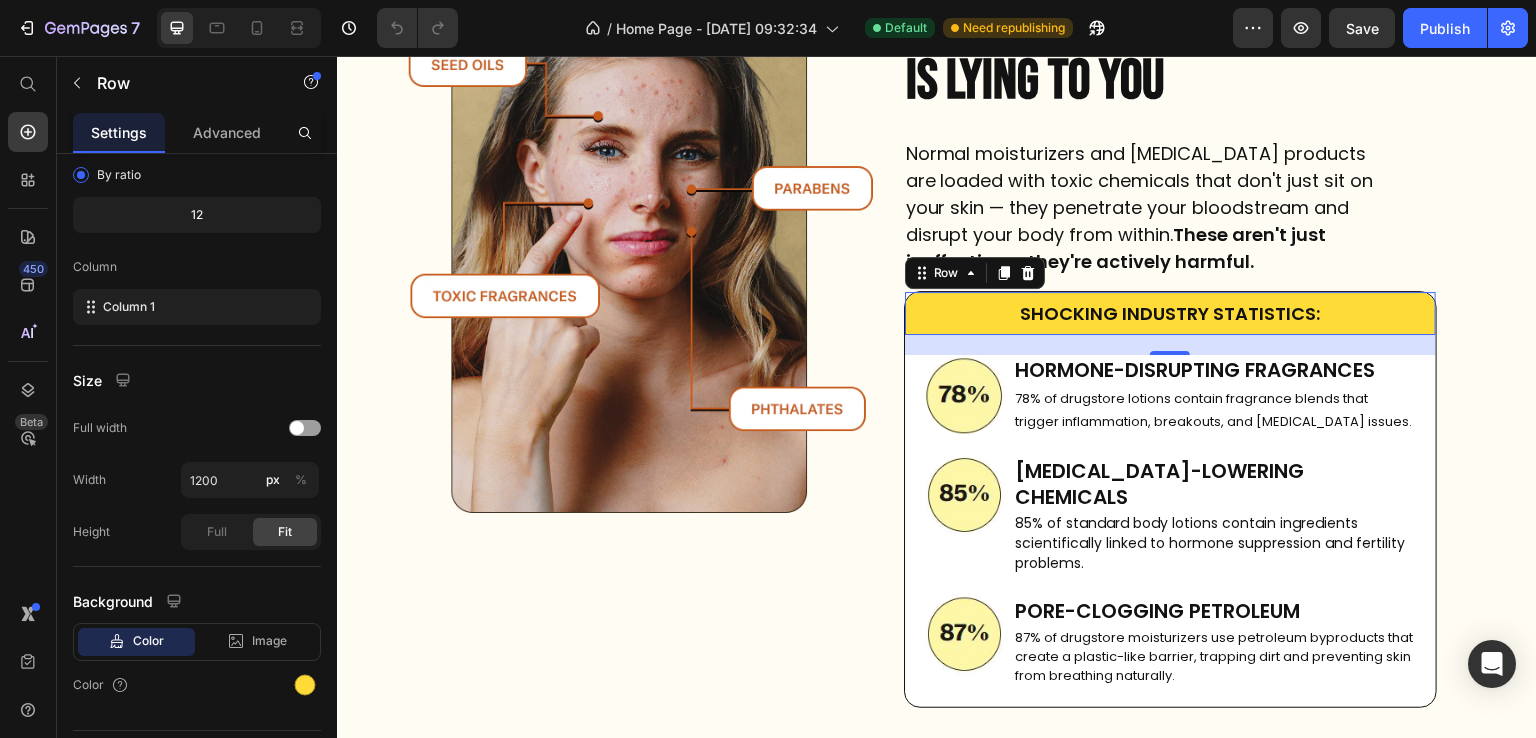 click on "20" at bounding box center [1171, 345] 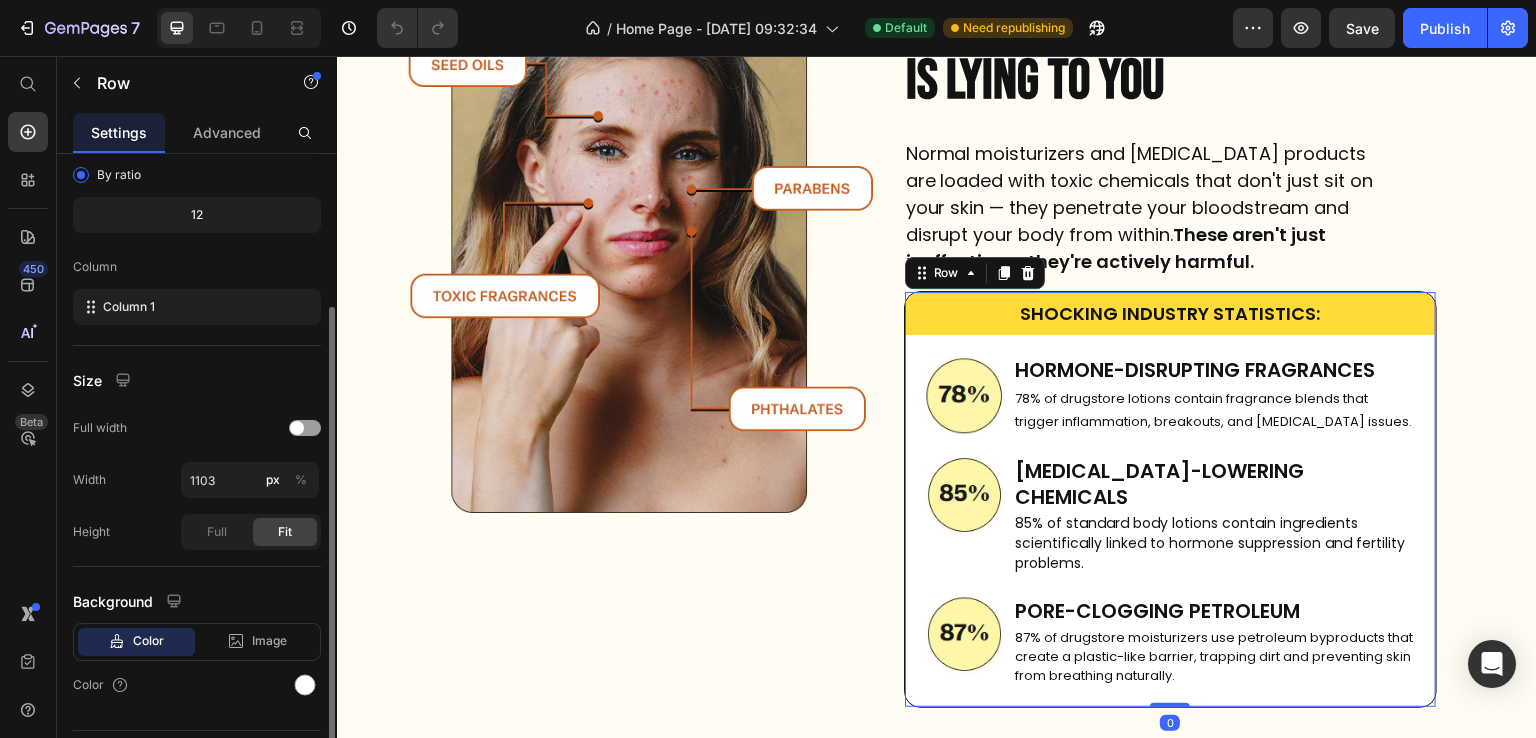 scroll, scrollTop: 220, scrollLeft: 0, axis: vertical 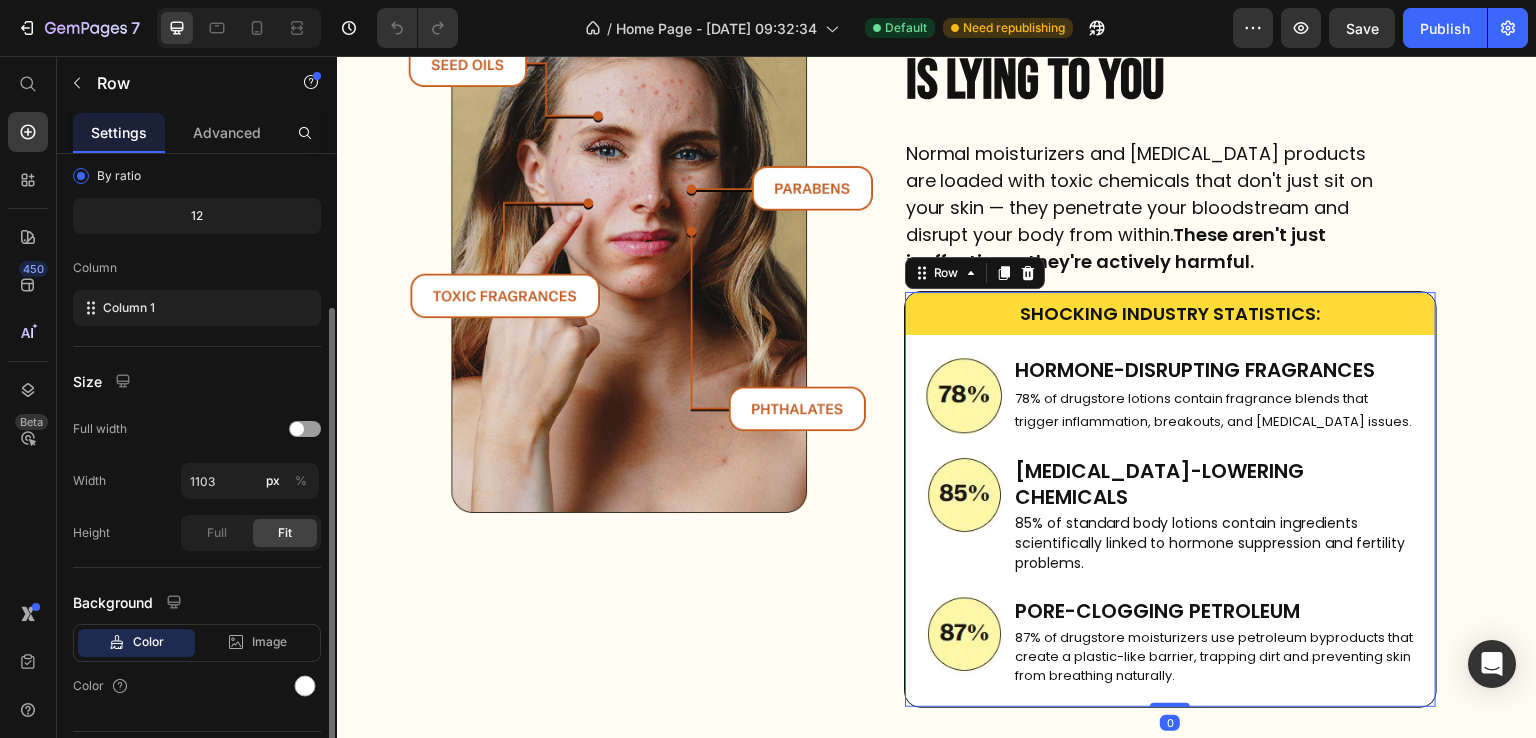 click on "SHOCKING INDUSTRY STATISTICS: Heading Row Image HORMONE-DISRUPTING FRAGRANCES Heading 78% of drugstore lotions contain fragrance blends that trigger inflammation, breakouts, and [MEDICAL_DATA] issues. Text Block Row Image [MEDICAL_DATA]-LOWERING CHEMICALS Heading 85% of standard body lotions contain ingredients scientifically linked to hormone suppression and fertility problems. Text Block Row Image PORE-CLOGGING PETROLEUM Heading 87% of drugstore moisturizers use petroleum byproducts that create a plastic-like barrier, trapping dirt and preventing skin from breathing naturally. Text Block Row" at bounding box center (1171, 499) 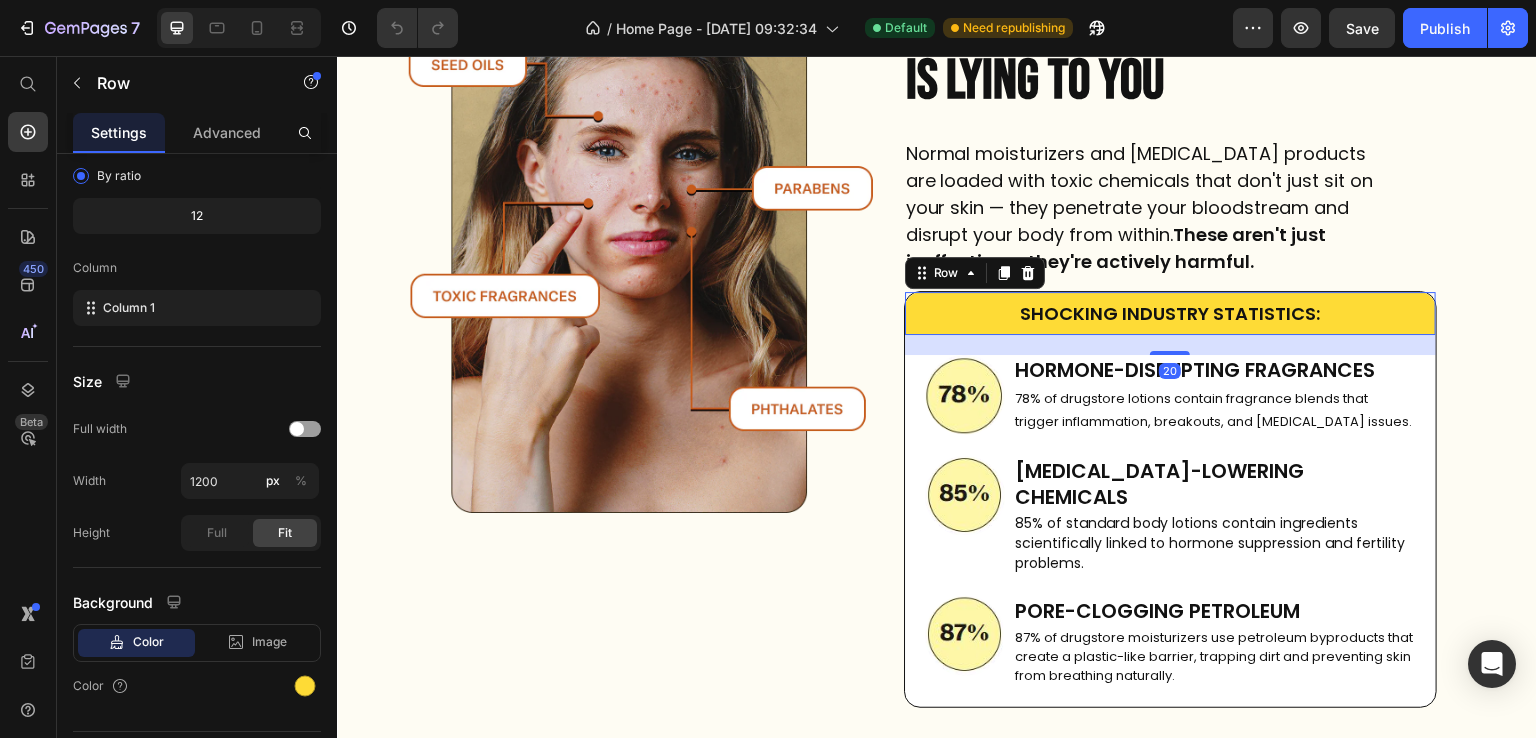 scroll, scrollTop: 220, scrollLeft: 0, axis: vertical 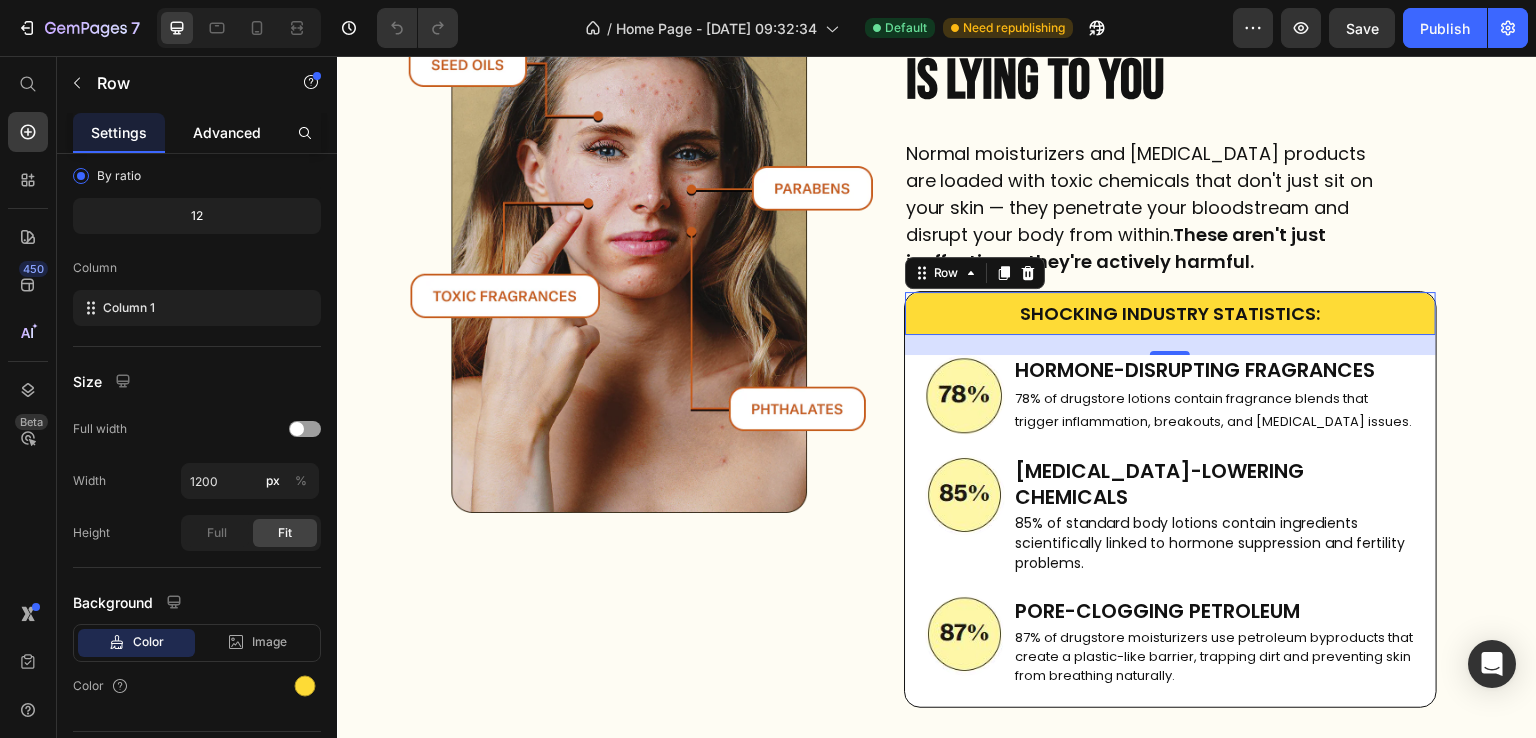 click on "Advanced" at bounding box center (227, 132) 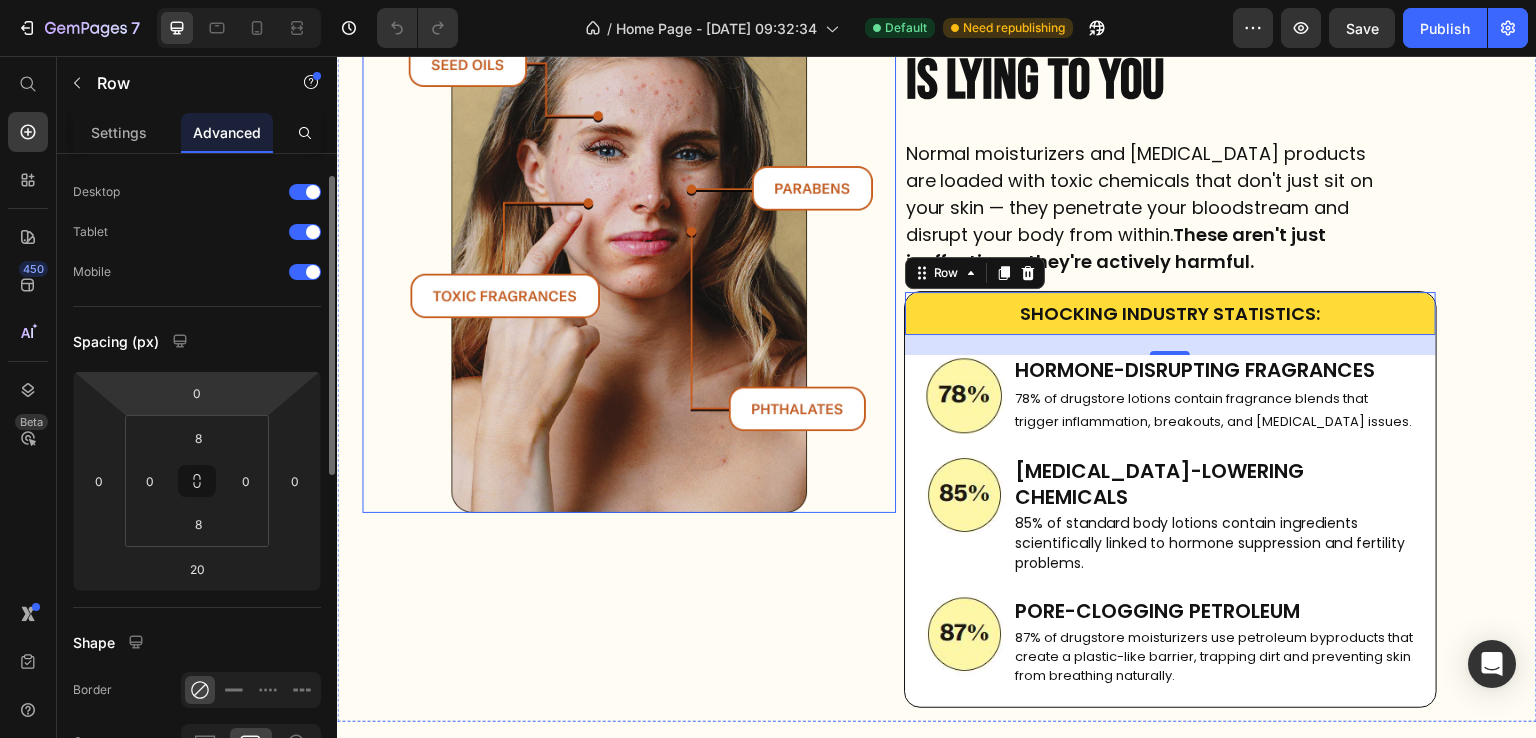 scroll, scrollTop: 45, scrollLeft: 0, axis: vertical 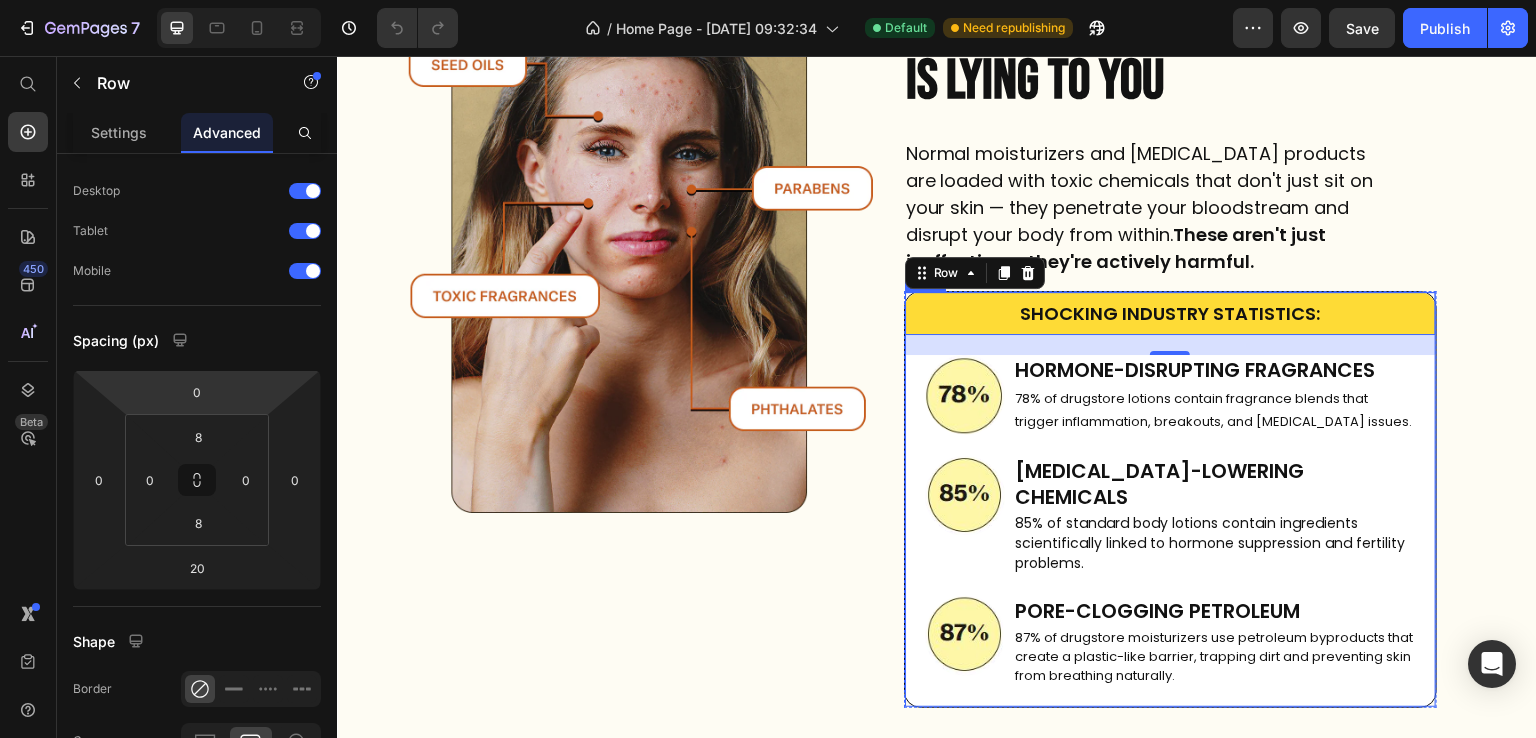 click on "SHOCKING INDUSTRY STATISTICS: Heading Row   20 Image HORMONE-DISRUPTING FRAGRANCES Heading 78% of drugstore lotions contain fragrance blends that trigger inflammation, breakouts, and [MEDICAL_DATA] issues. Text Block Row Image [MEDICAL_DATA]-LOWERING CHEMICALS Heading 85% of standard body lotions contain ingredients scientifically linked to hormone suppression and fertility problems. Text Block Row Image PORE-CLOGGING PETROLEUM Heading 87% of drugstore moisturizers use petroleum byproducts that create a plastic-like barrier, trapping dirt and preventing skin from breathing naturally. Text Block Row" at bounding box center [1171, 499] 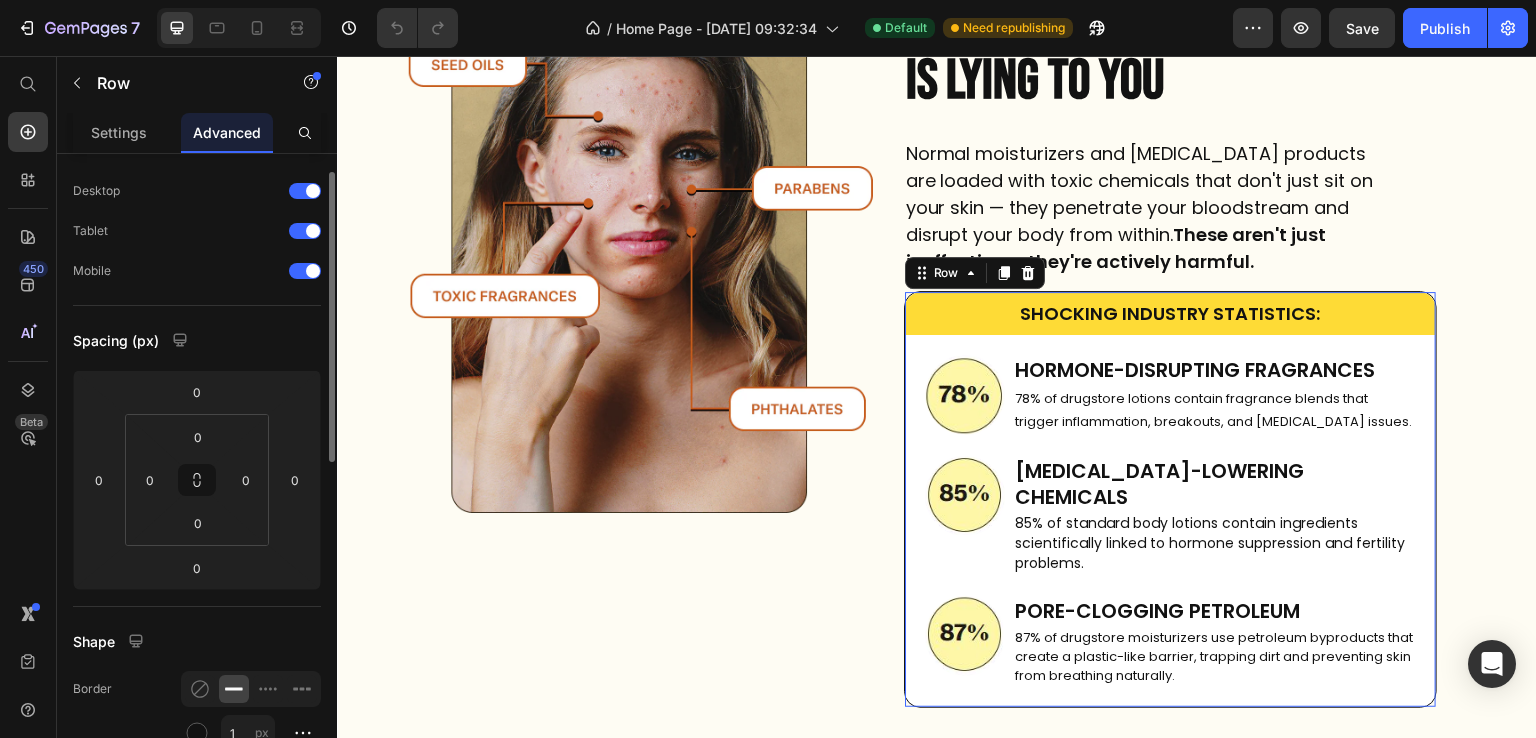 scroll, scrollTop: 44, scrollLeft: 0, axis: vertical 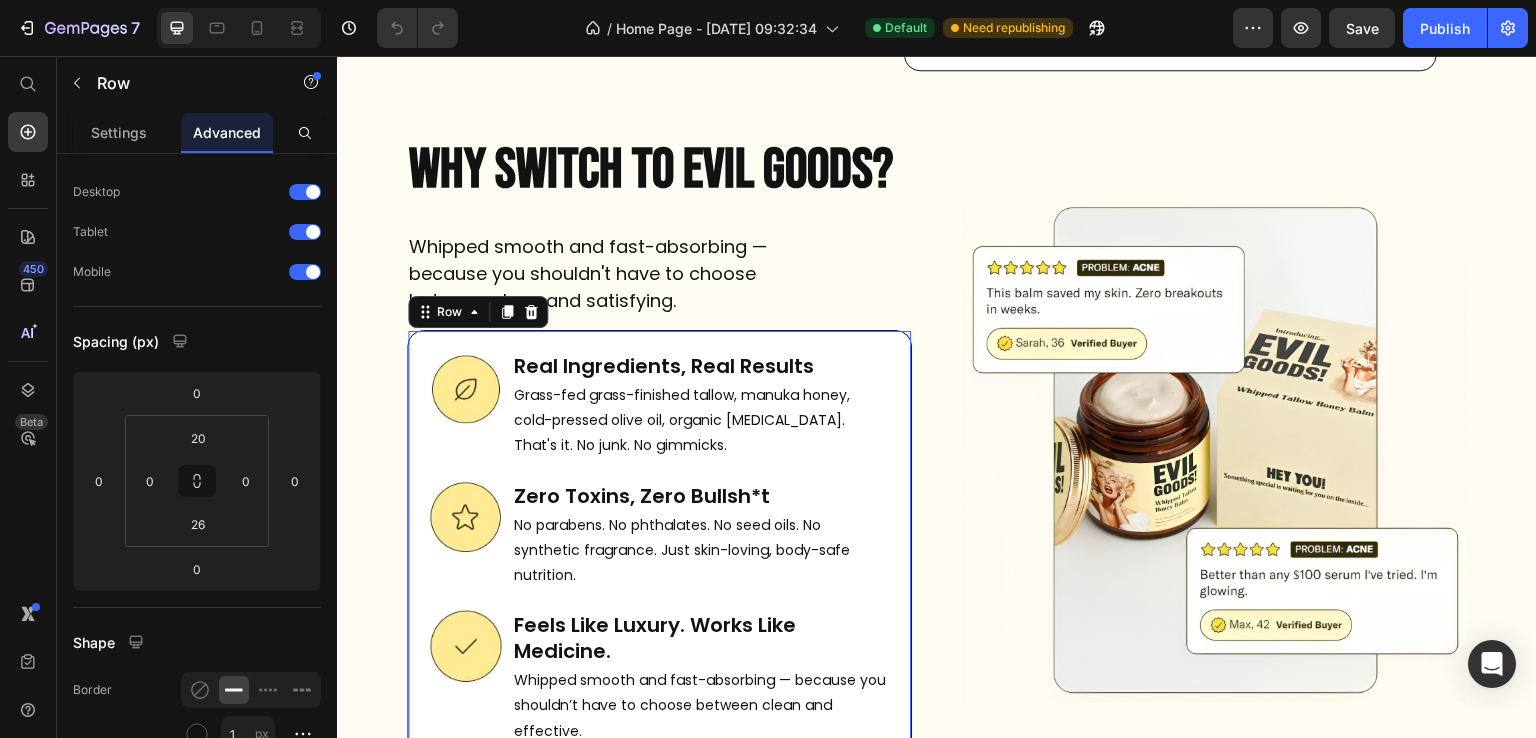 click on "Image Real Ingredients, Real Results Heading Grass-fed grass-finished tallow, manuka honey, cold-pressed olive oil, organic [MEDICAL_DATA]. That's it. No junk. No gimmicks. Text Block Row Image Zero Toxins, Zero Bullsh*t Heading No parabens. No phthalates. No seed oils. No synthetic fragrance. Just skin-loving, body-safe nutrition. Text Block Row Image Feels Like Luxury. Works Like Medicine. Heading Whipped smooth and fast-absorbing — because you shouldn’t have to choose between clean and effective. Text Block Row Row   0" at bounding box center [659, 551] 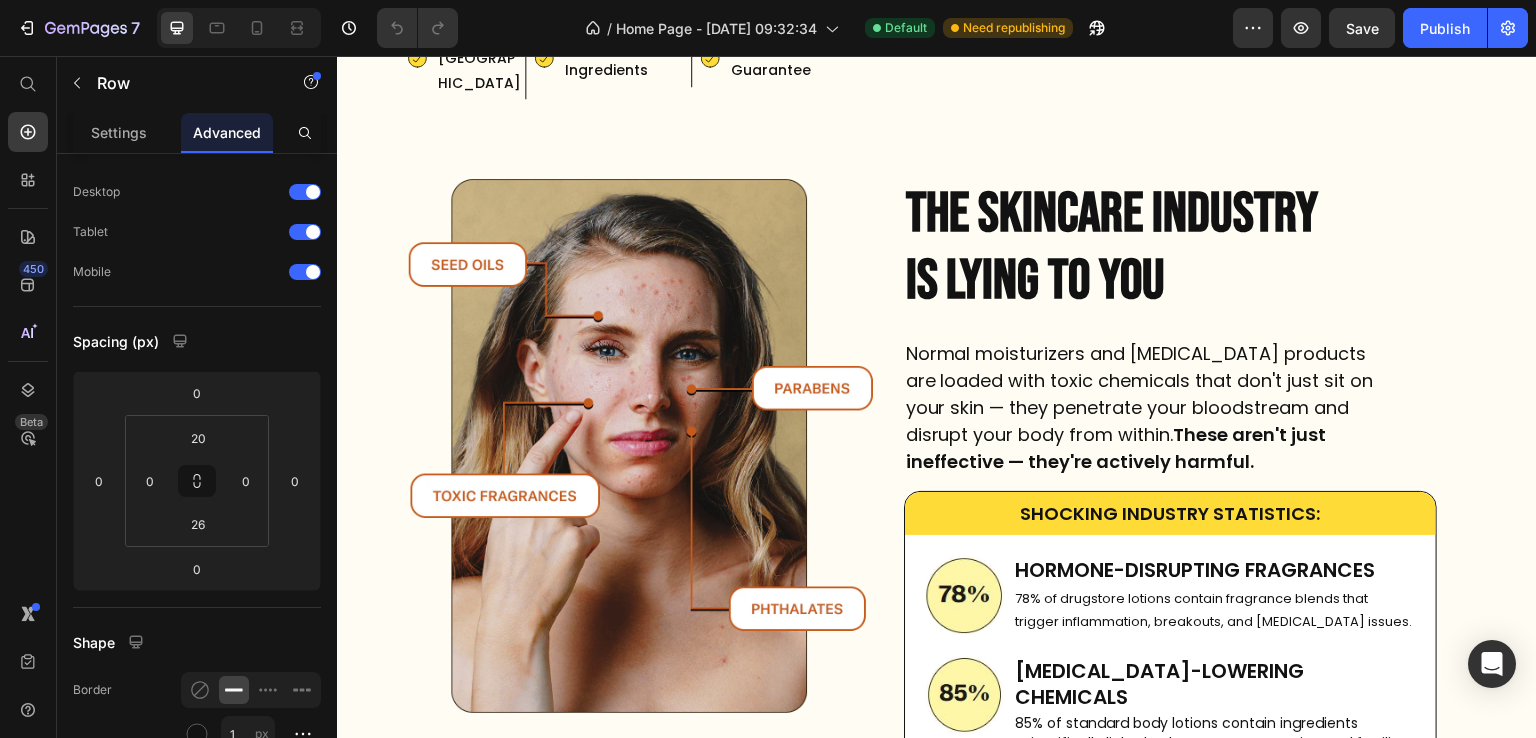 scroll, scrollTop: 536, scrollLeft: 0, axis: vertical 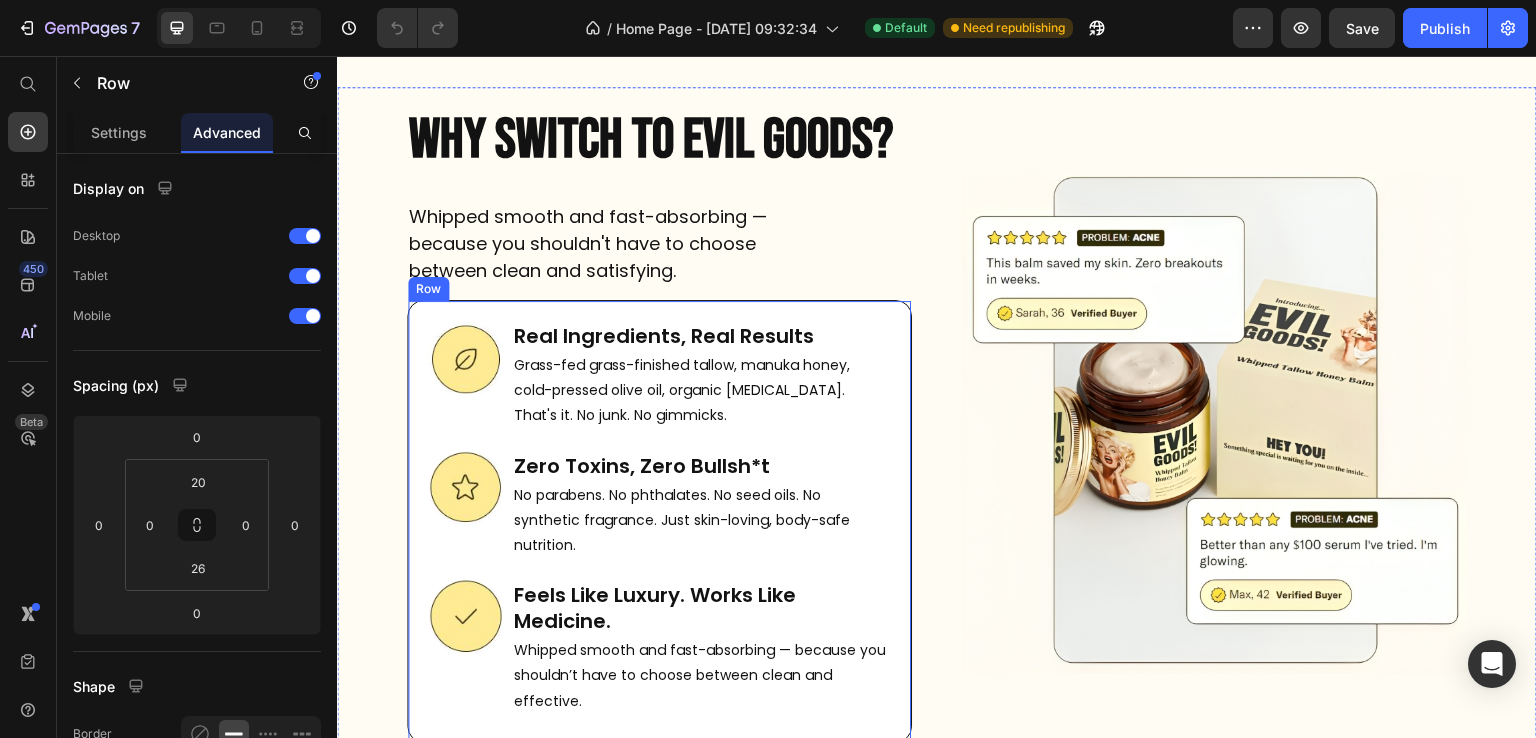 click on "Image Real Ingredients, Real Results Heading Grass-fed grass-finished tallow, manuka honey, cold-pressed olive oil, organic [MEDICAL_DATA]. That's it. No junk. No gimmicks. Text Block Row Image Zero Toxins, Zero Bullsh*t Heading No parabens. No phthalates. No seed oils. No synthetic fragrance. Just skin-loving, body-safe nutrition. Text Block Row Image Feels Like Luxury. Works Like Medicine. Heading Whipped smooth and fast-absorbing — because you shouldn’t have to choose between clean and effective. Text Block Row Row" at bounding box center [659, 521] 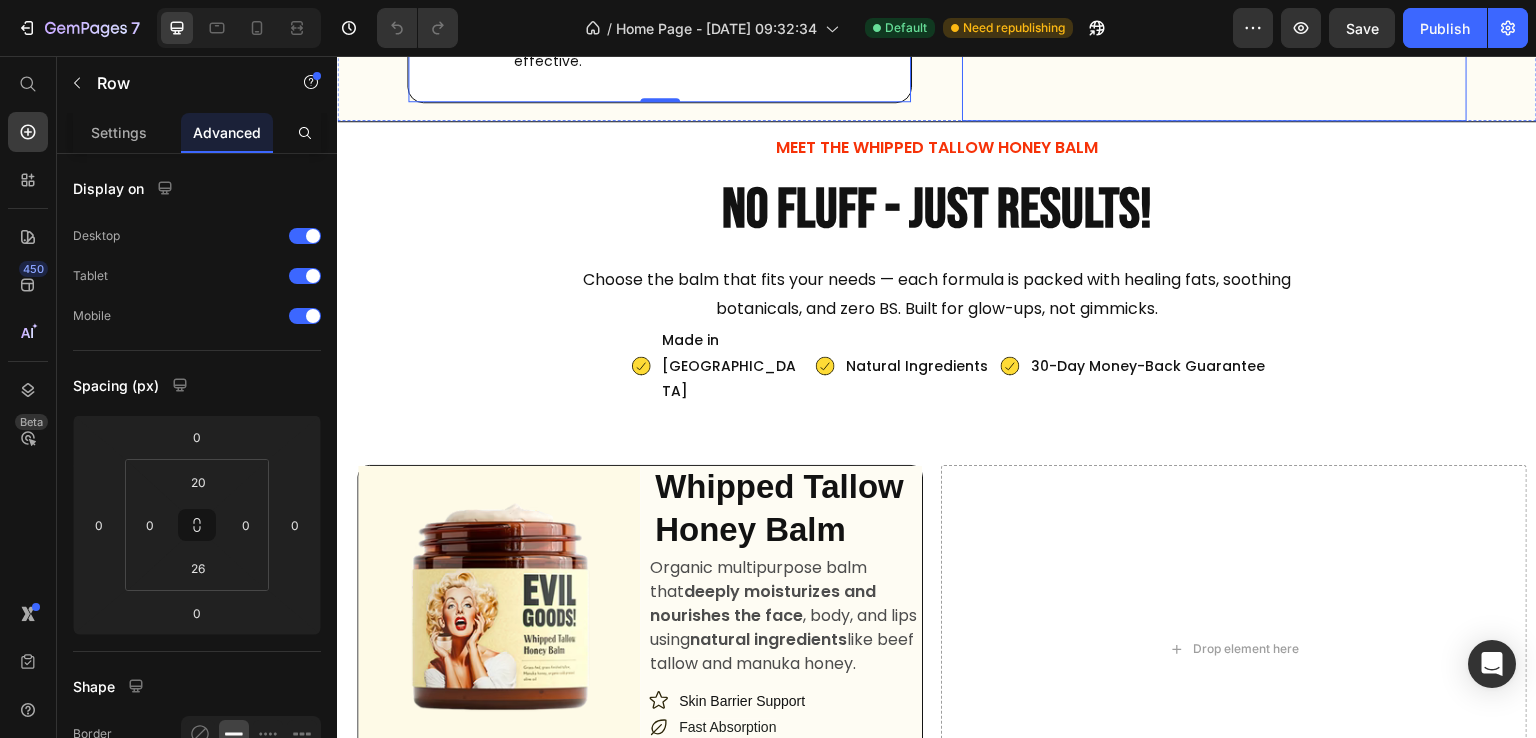 scroll, scrollTop: 1931, scrollLeft: 0, axis: vertical 